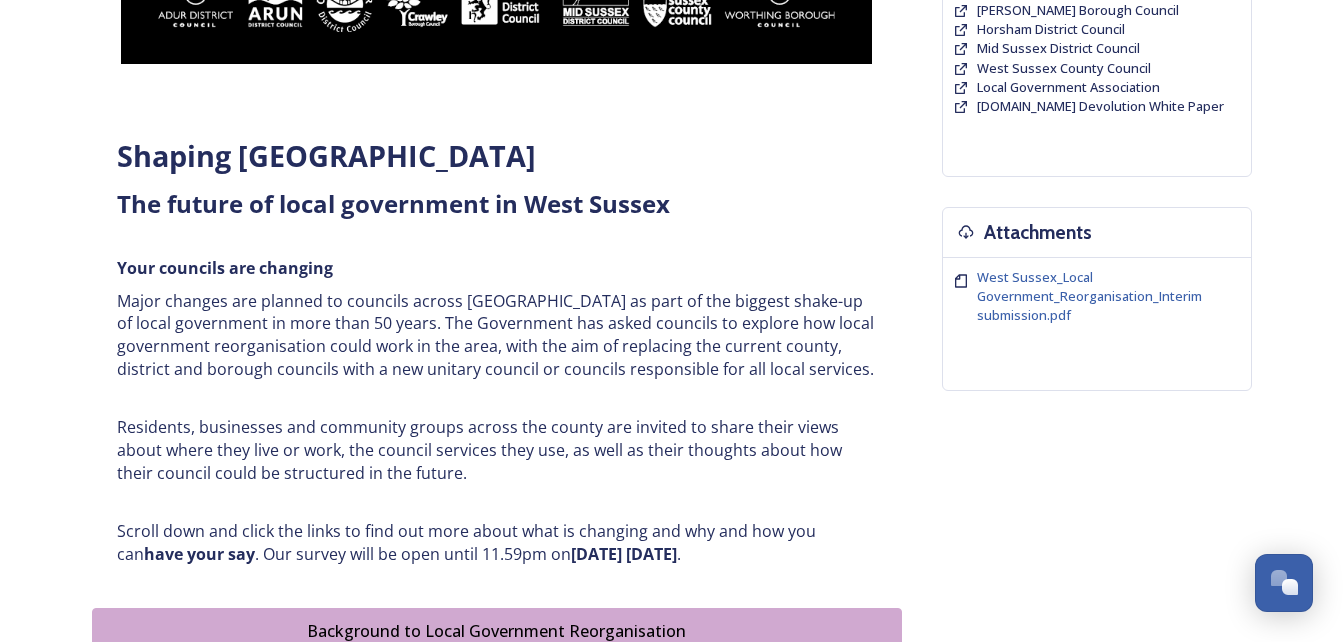 scroll, scrollTop: 1200, scrollLeft: 0, axis: vertical 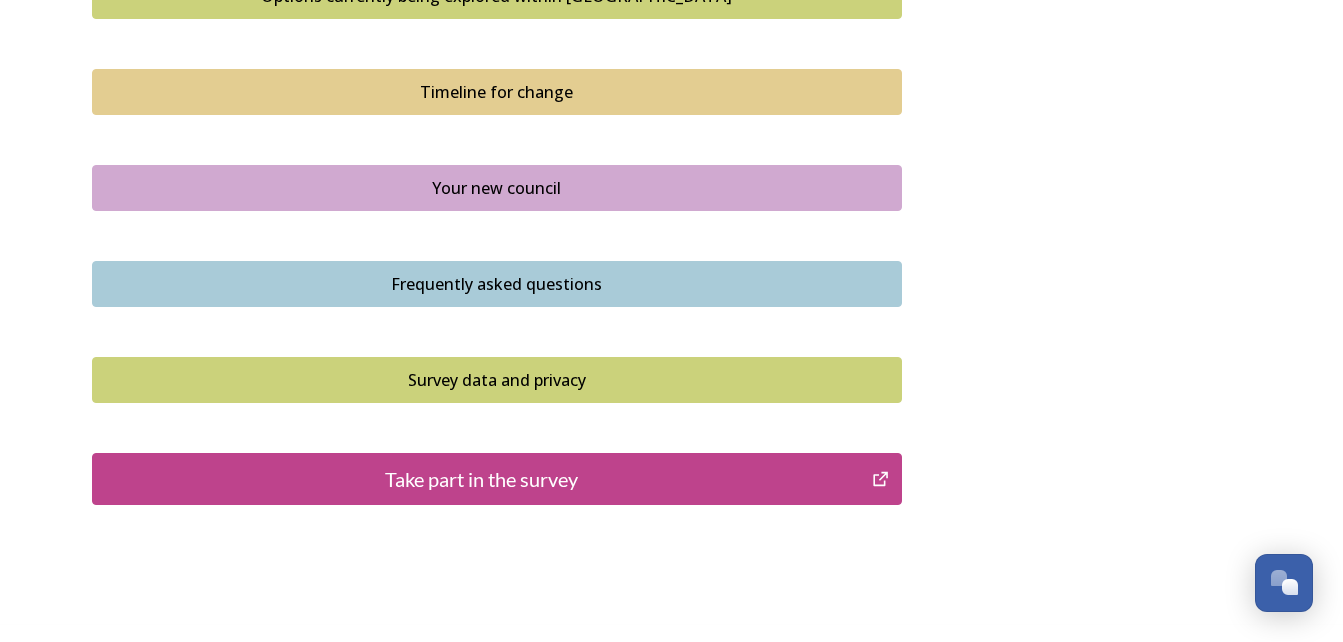 click on "Take part in the survey" at bounding box center [482, 479] 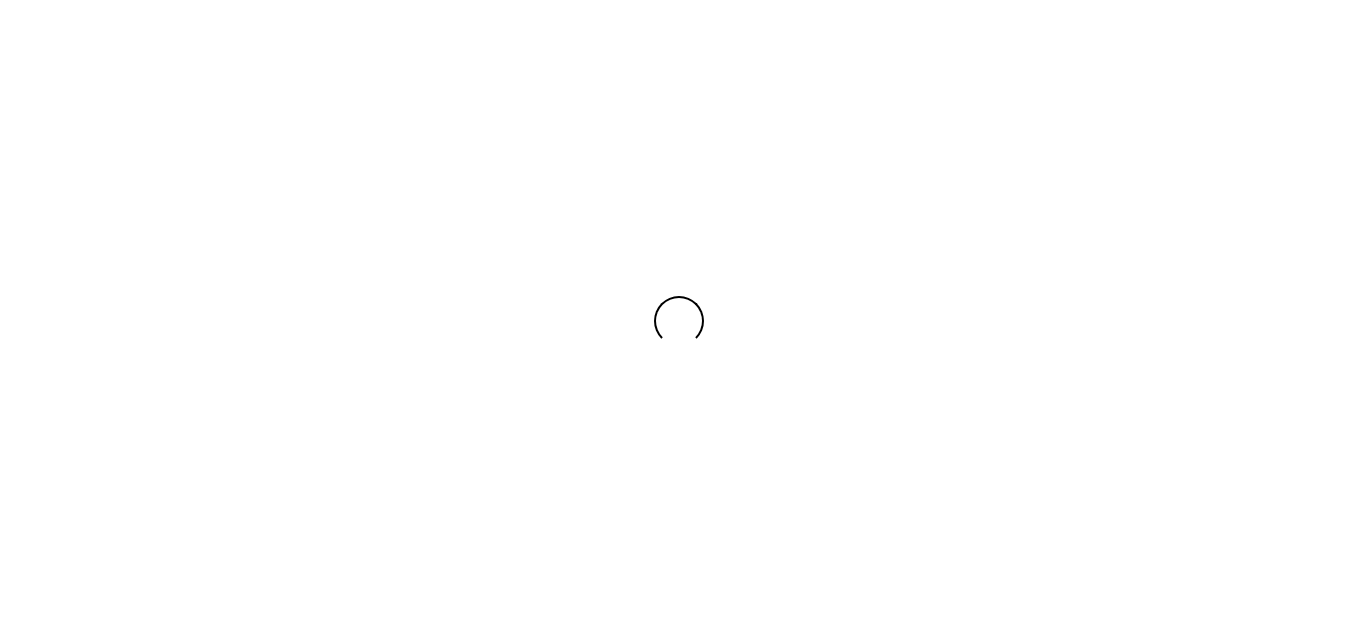 scroll, scrollTop: 0, scrollLeft: 0, axis: both 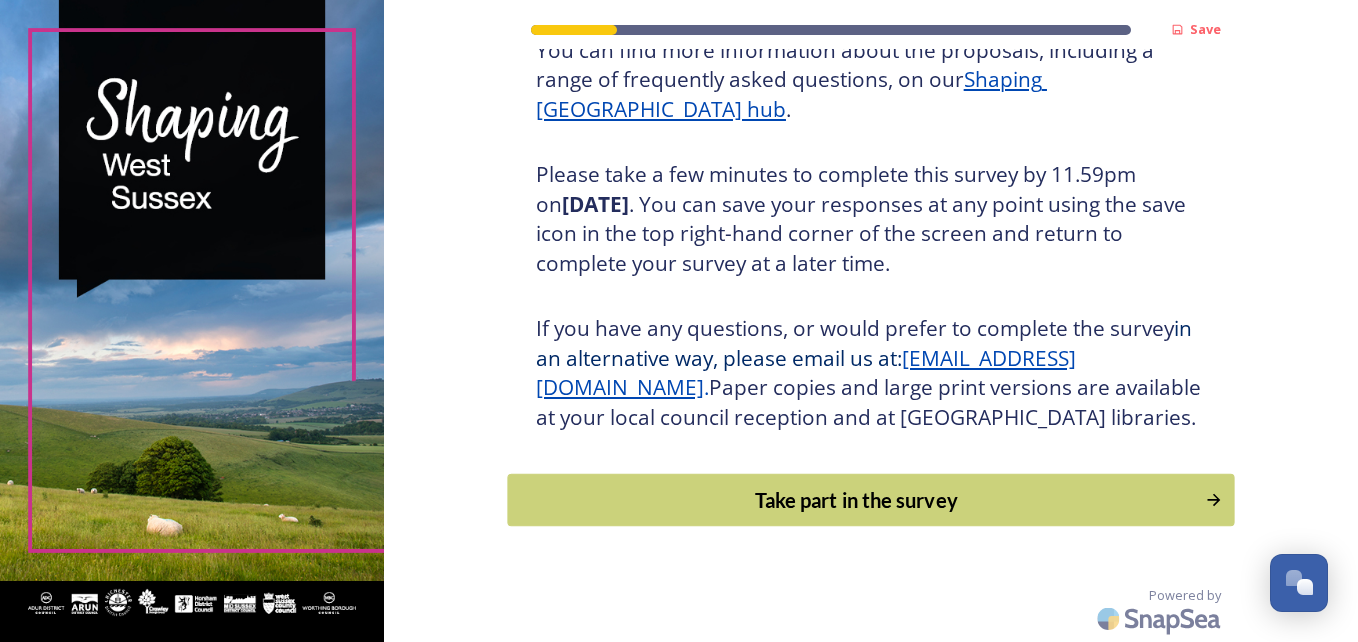 click on "Take part in the survey" at bounding box center (856, 500) 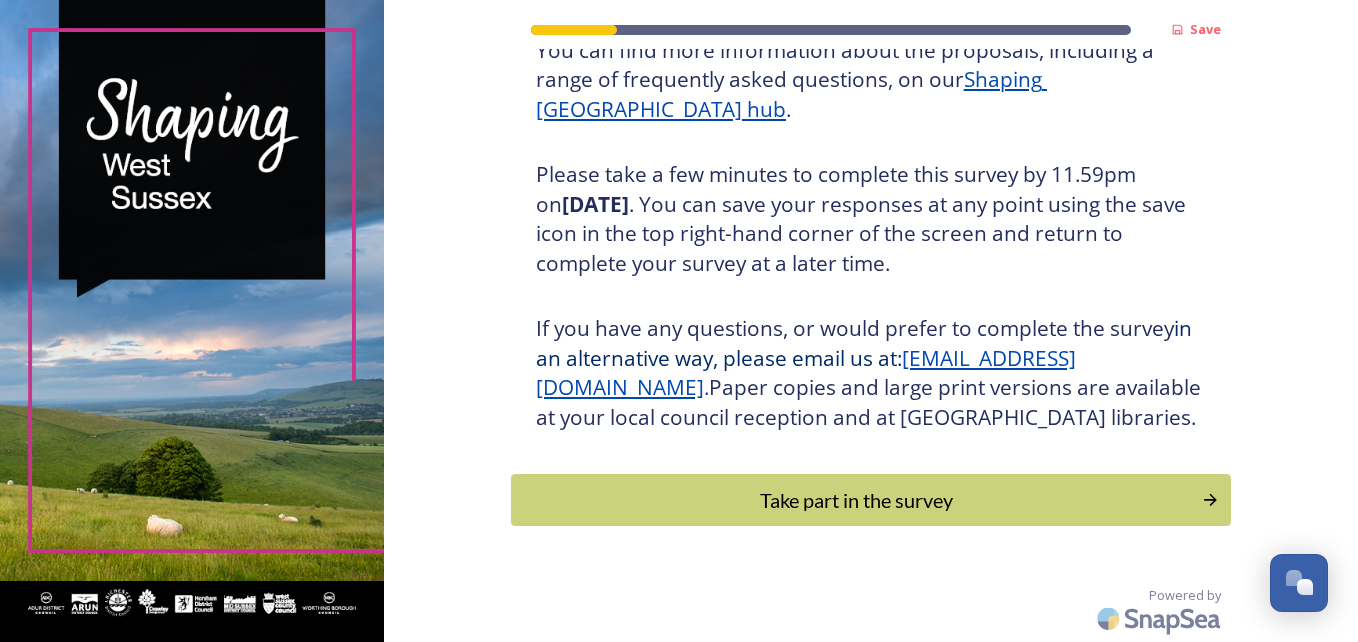 scroll, scrollTop: 0, scrollLeft: 0, axis: both 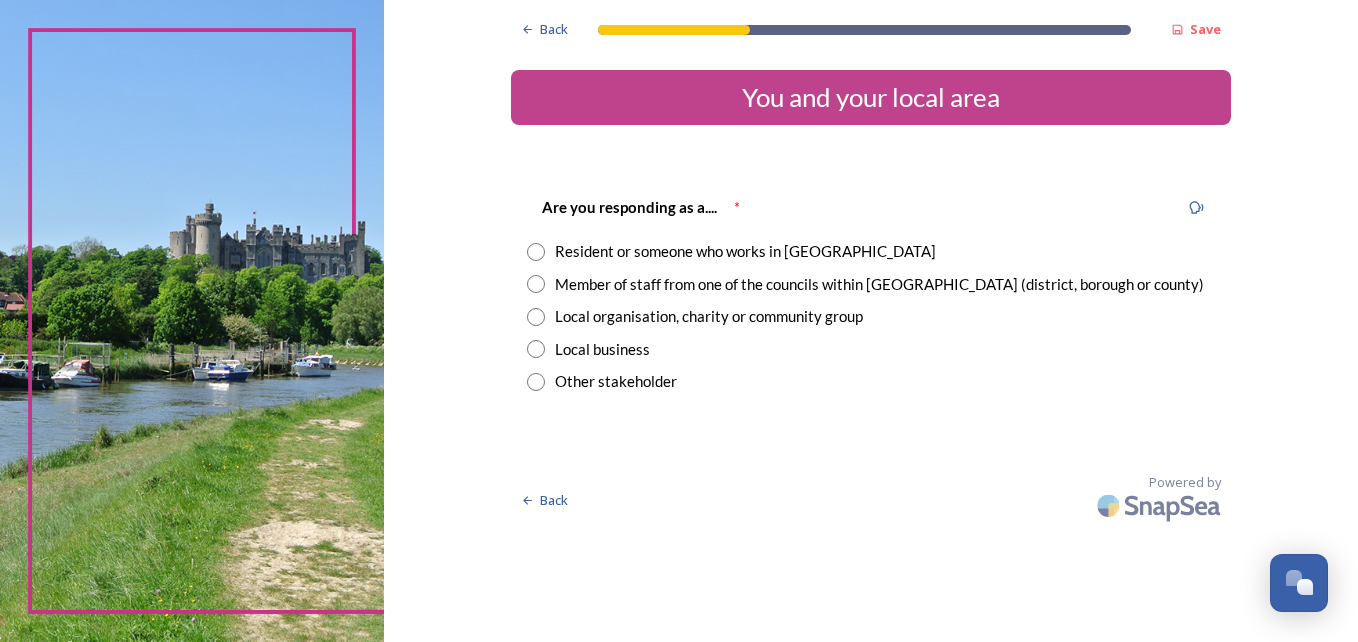 click at bounding box center (536, 252) 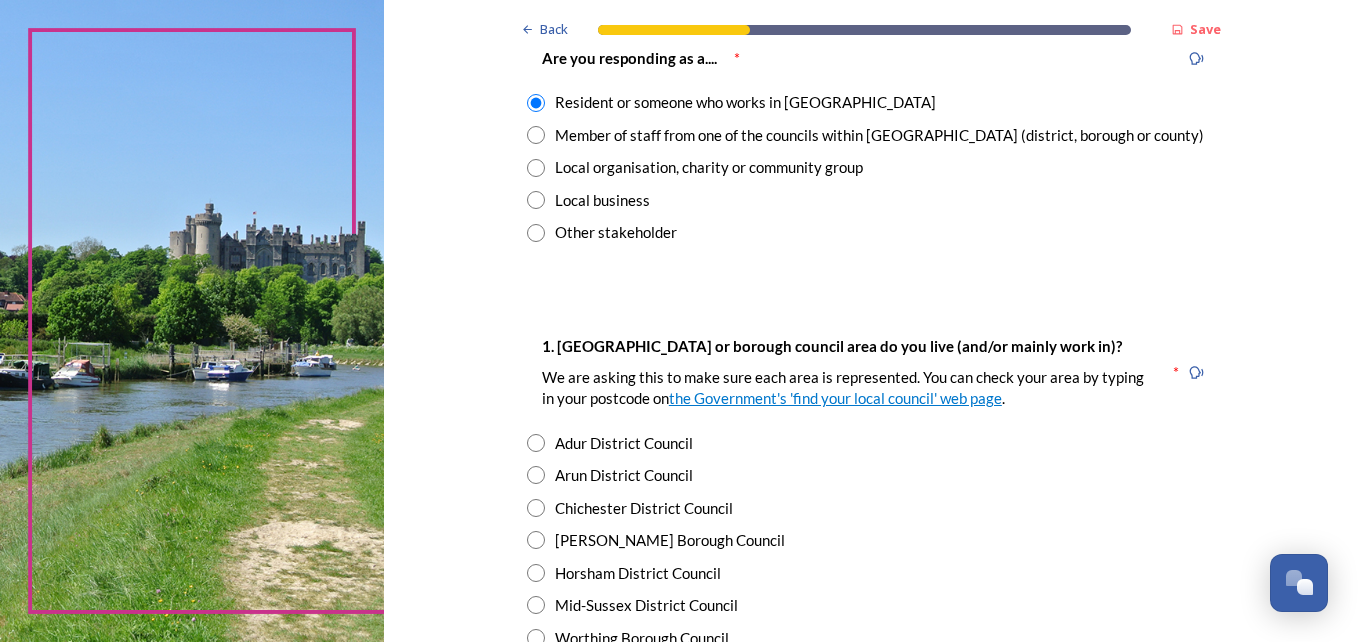 scroll, scrollTop: 200, scrollLeft: 0, axis: vertical 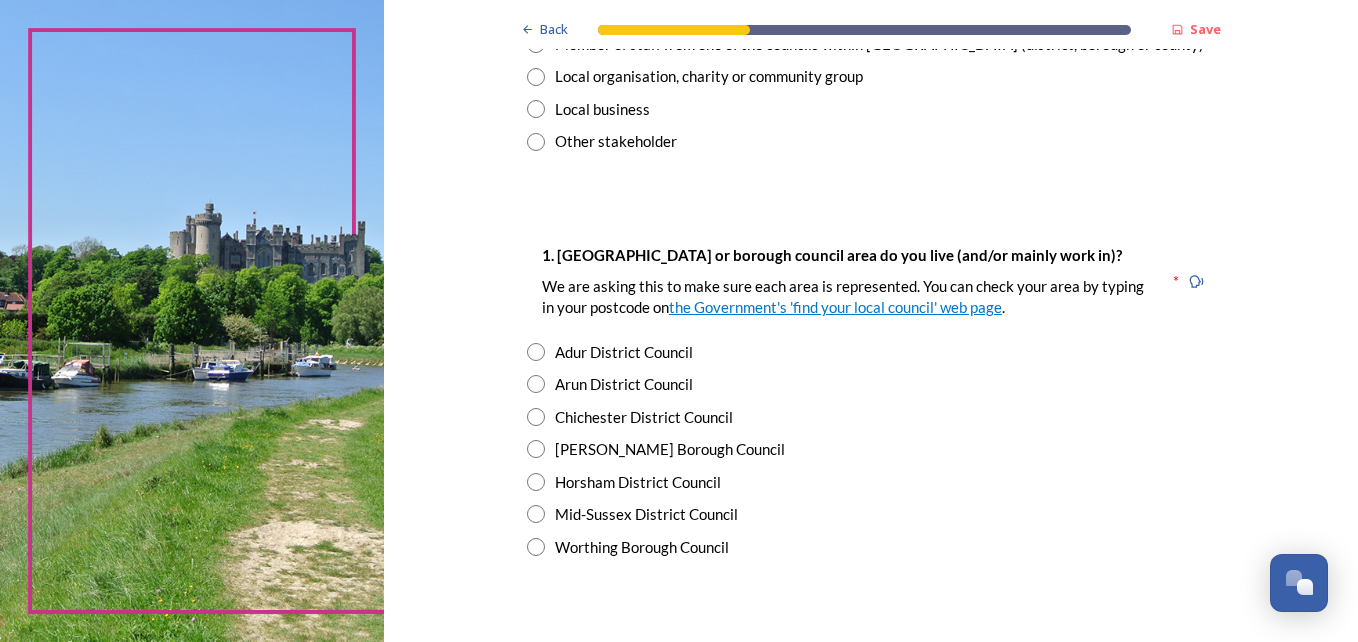 drag, startPoint x: 529, startPoint y: 483, endPoint x: 637, endPoint y: 516, distance: 112.929184 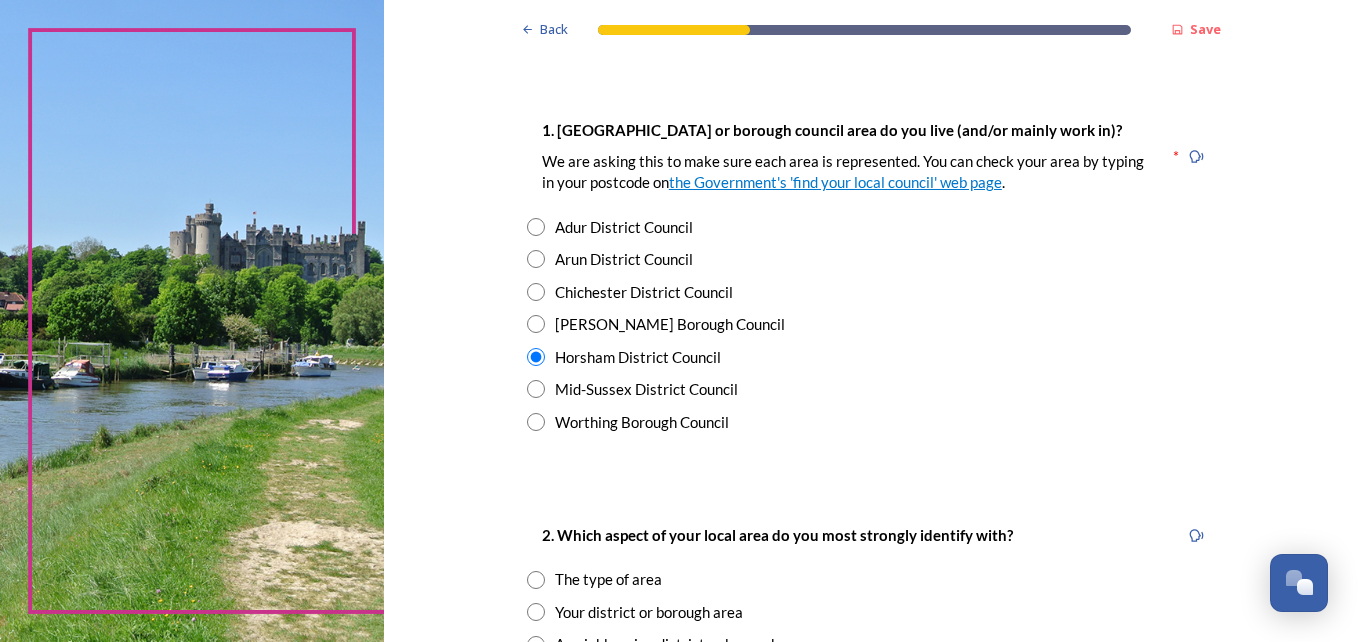 scroll, scrollTop: 480, scrollLeft: 0, axis: vertical 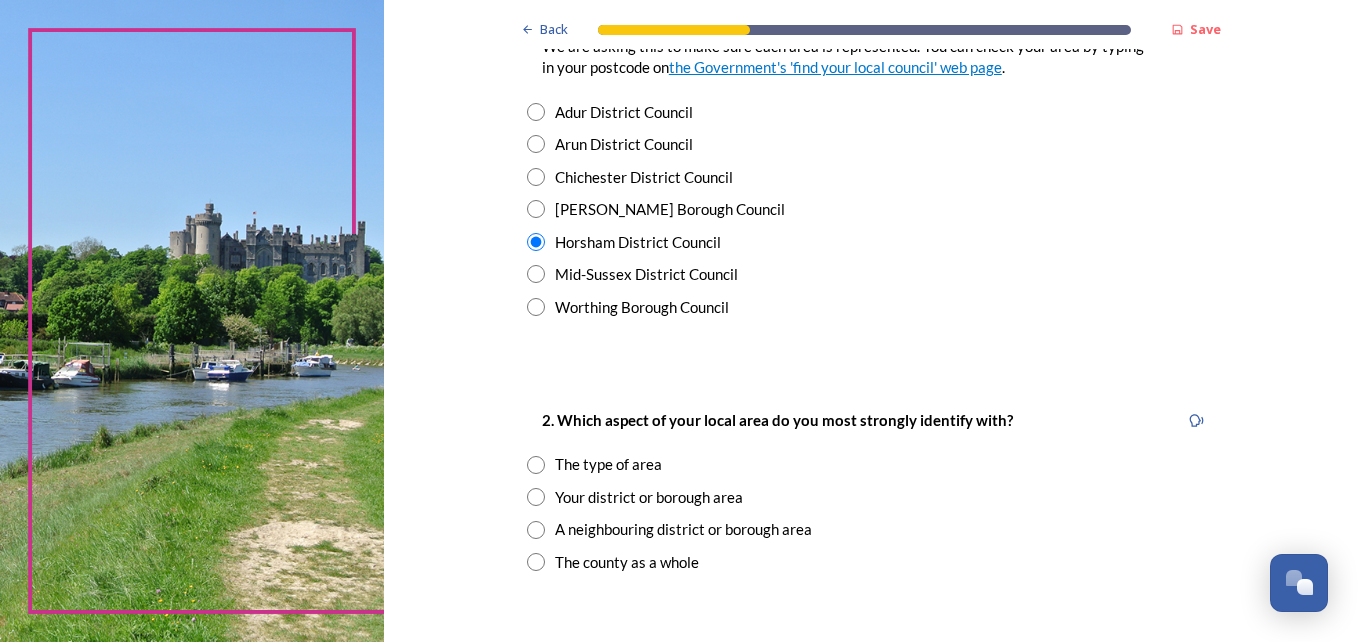 click at bounding box center [536, 562] 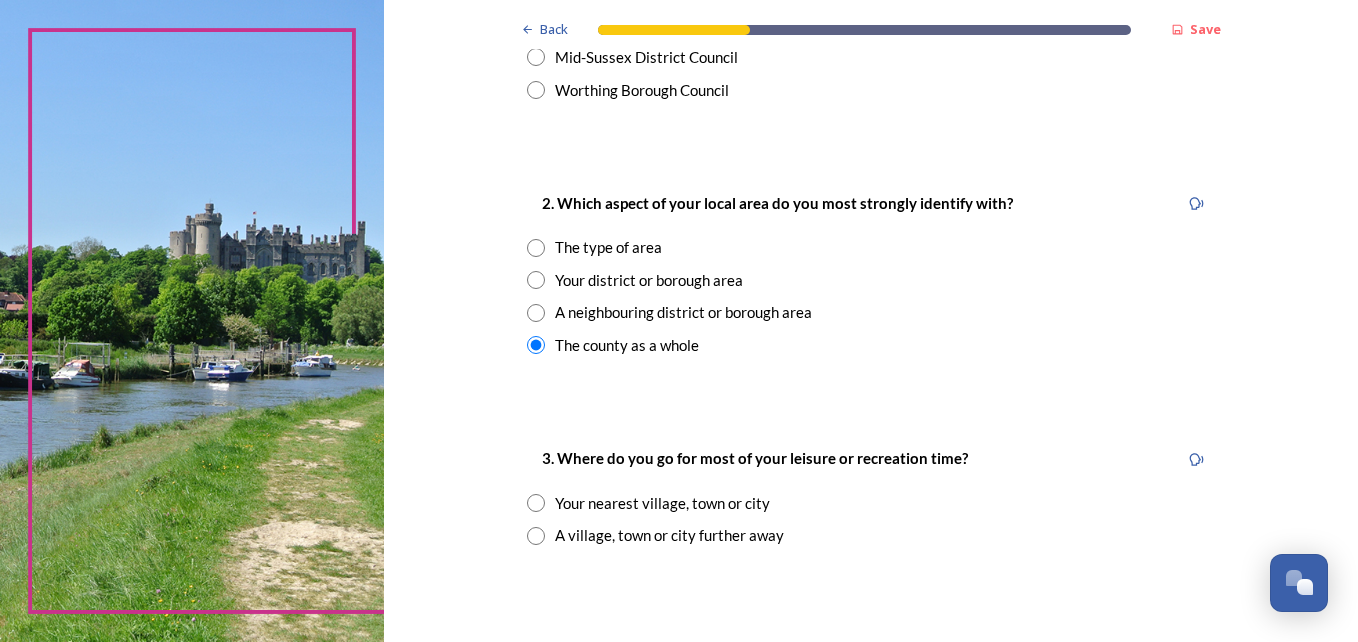 scroll, scrollTop: 720, scrollLeft: 0, axis: vertical 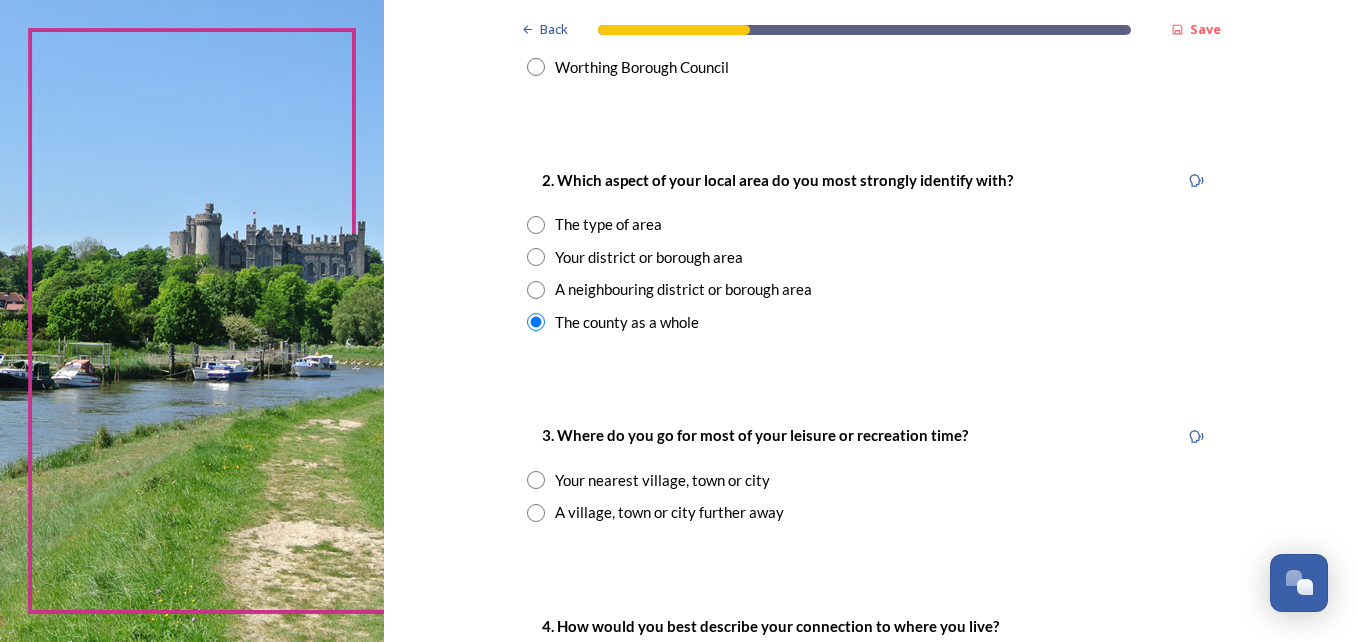click at bounding box center (536, 480) 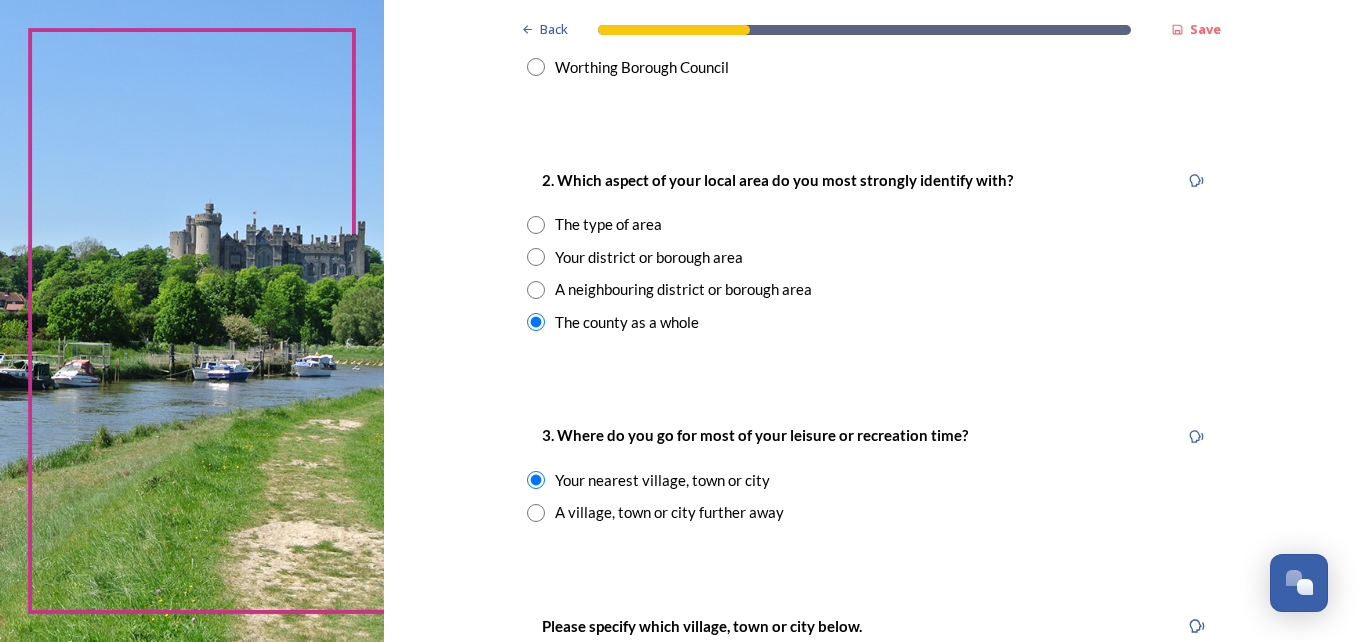 click at bounding box center (536, 513) 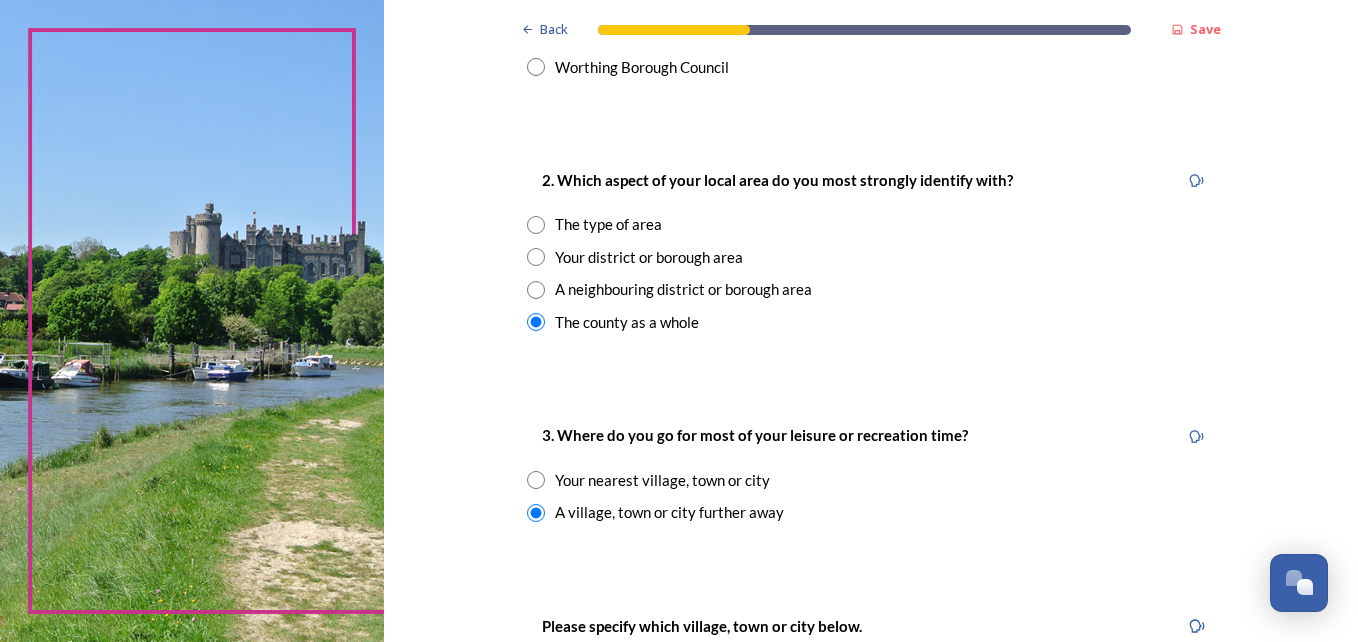 click at bounding box center [536, 480] 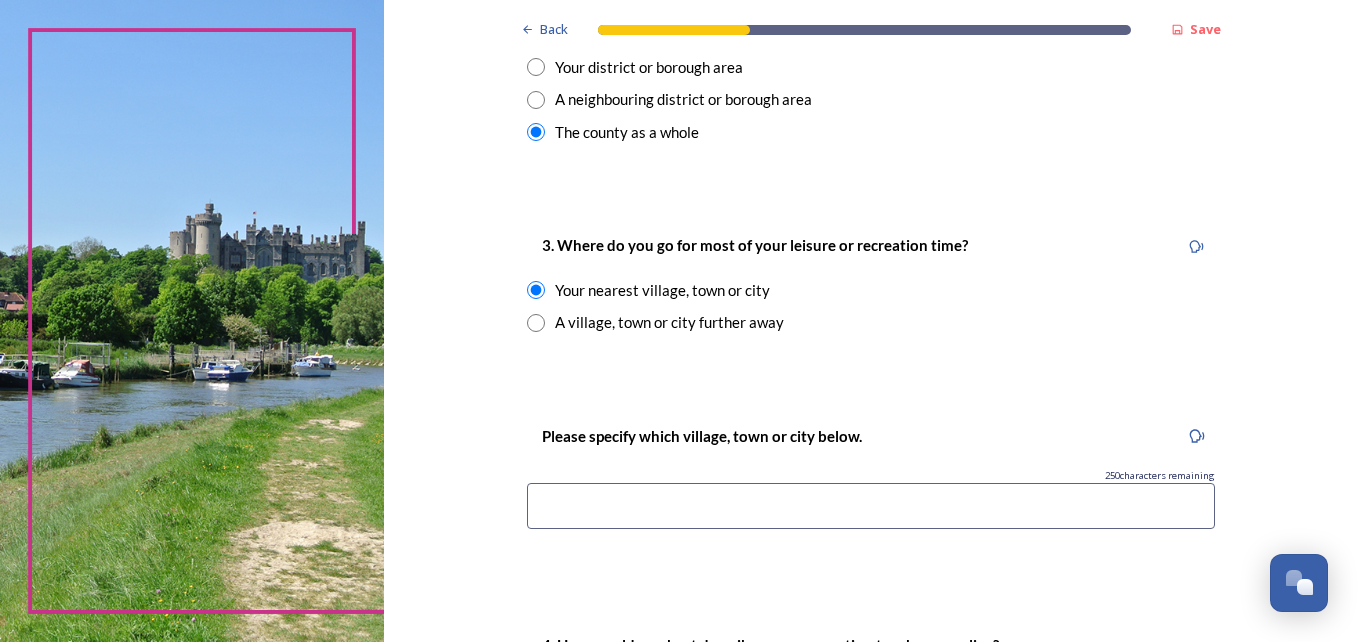 scroll, scrollTop: 920, scrollLeft: 0, axis: vertical 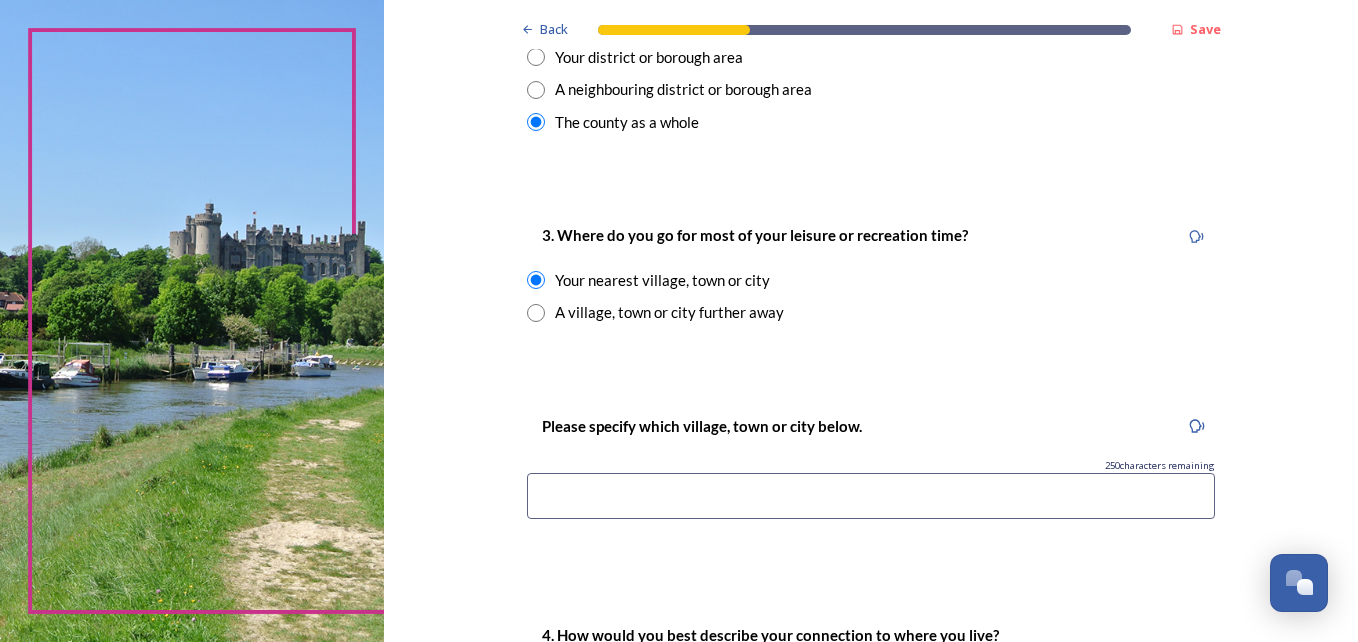 click at bounding box center [871, 496] 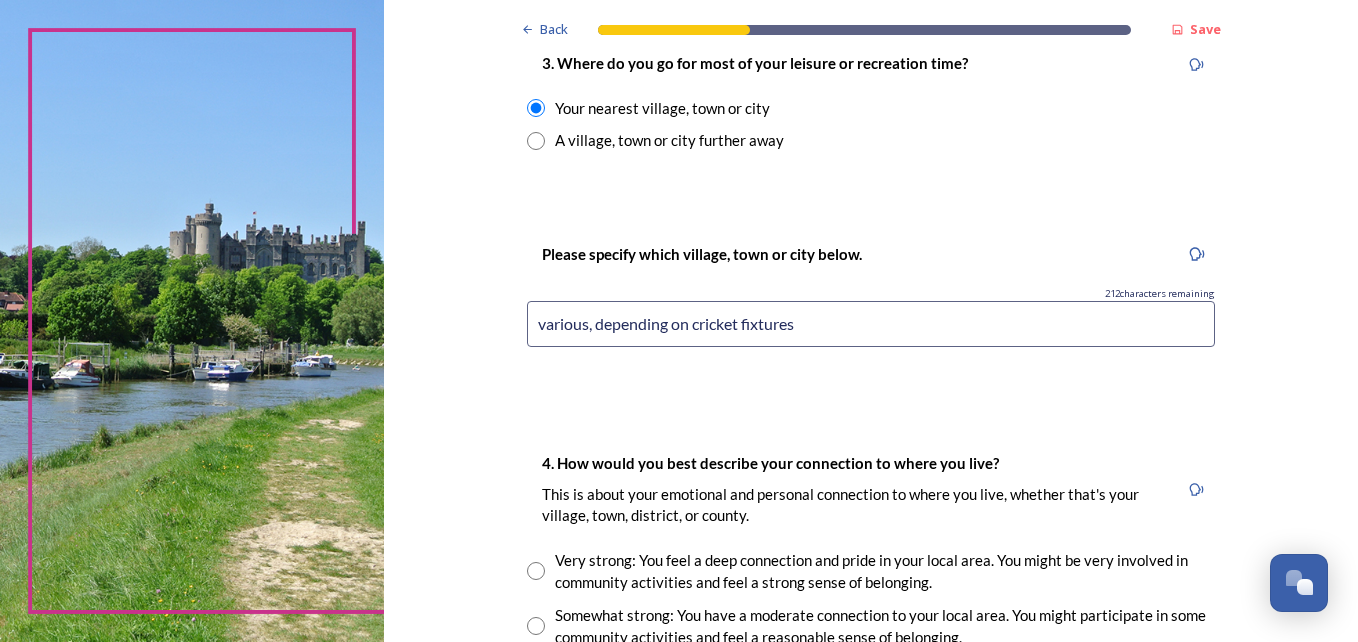 scroll, scrollTop: 1120, scrollLeft: 0, axis: vertical 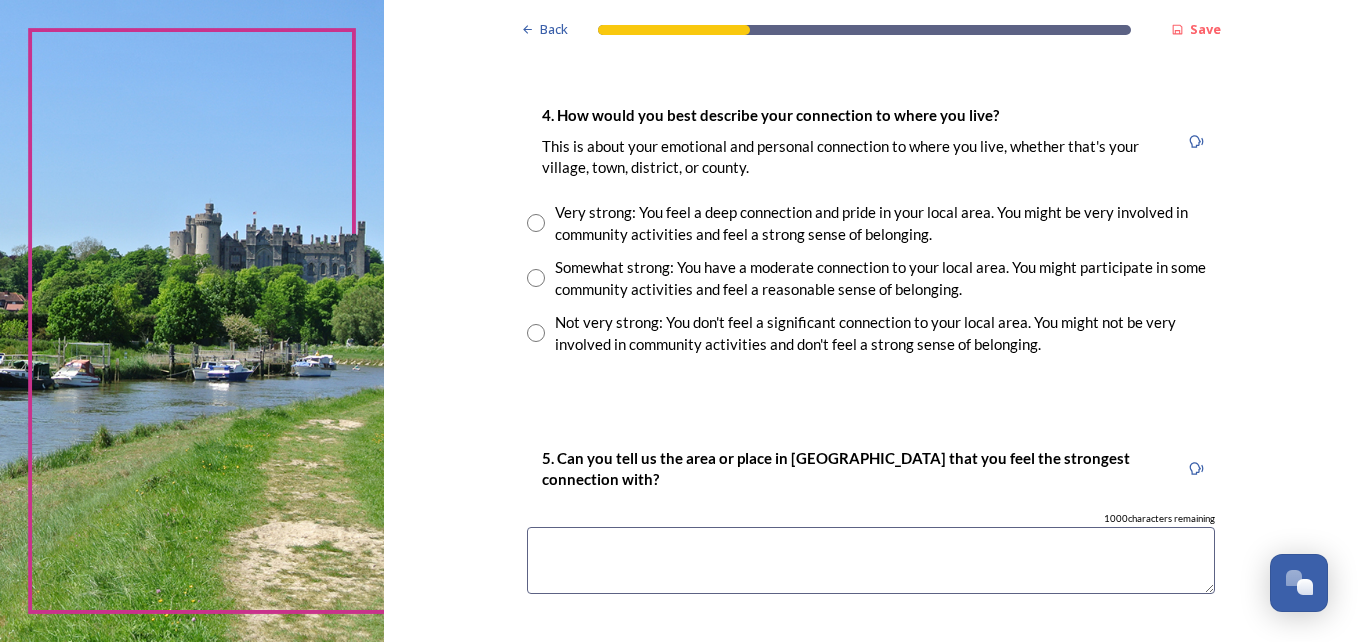 type on "various, depending on cricket fixtures" 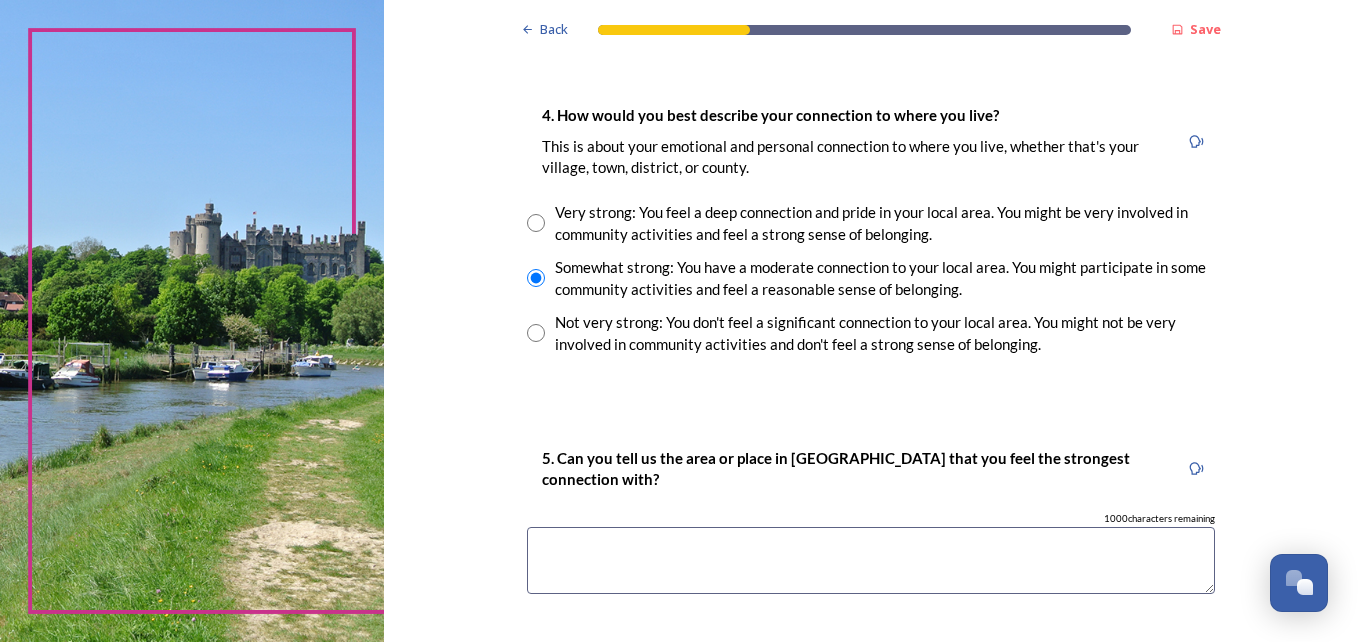 click at bounding box center (871, 560) 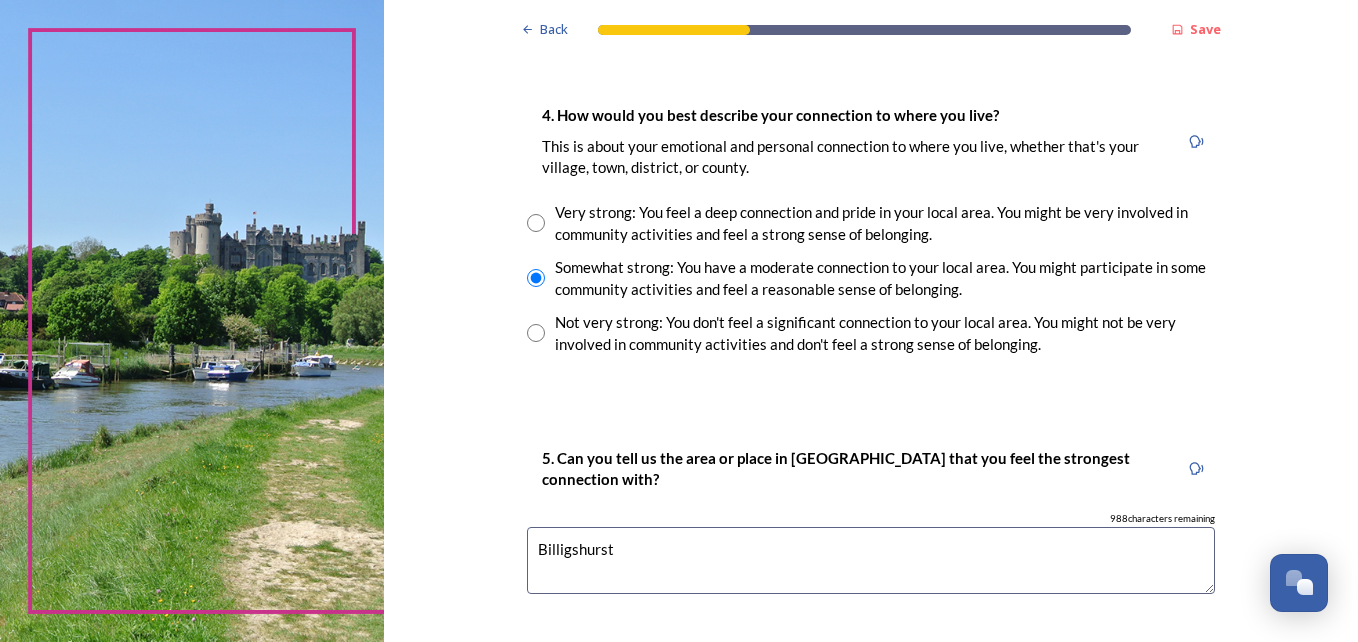 click on "Billigshurst" at bounding box center [871, 560] 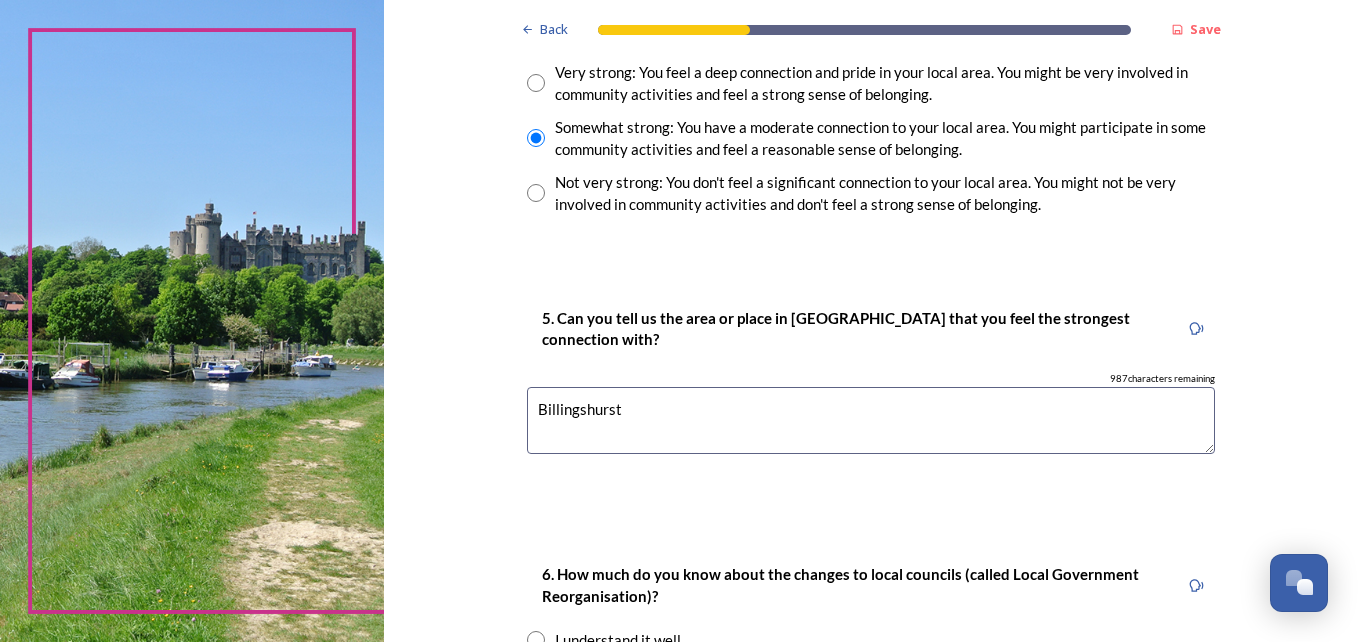 scroll, scrollTop: 1640, scrollLeft: 0, axis: vertical 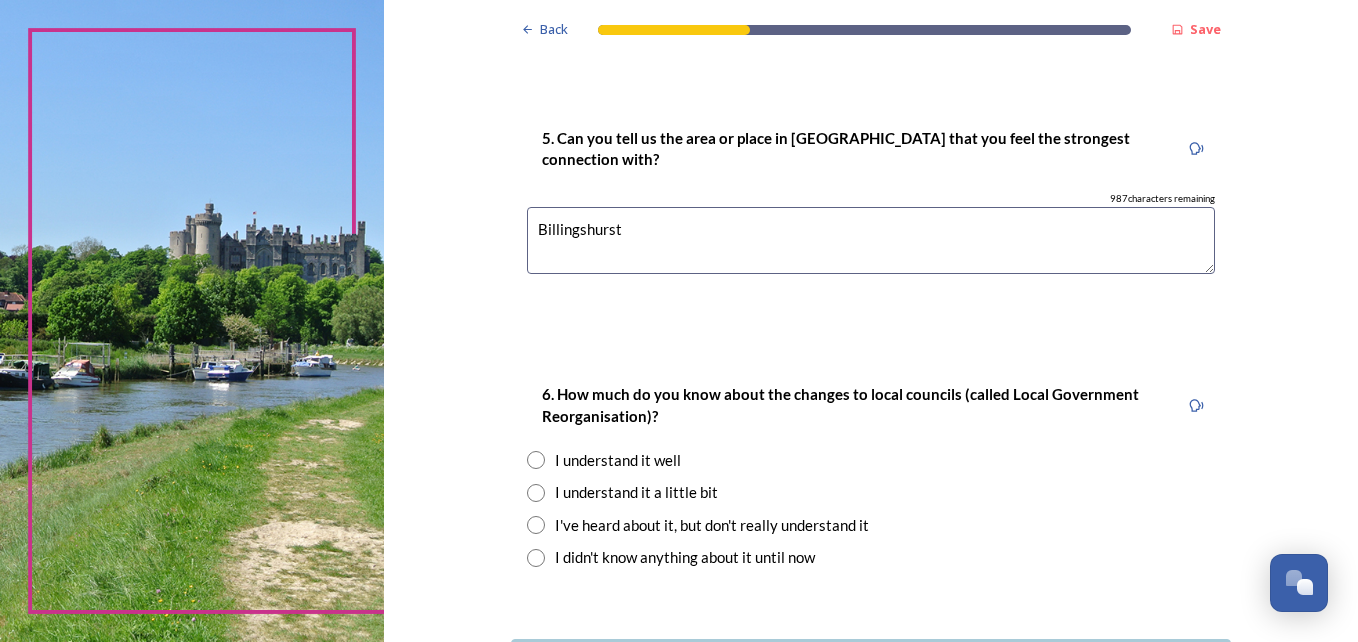 type on "Billingshurst" 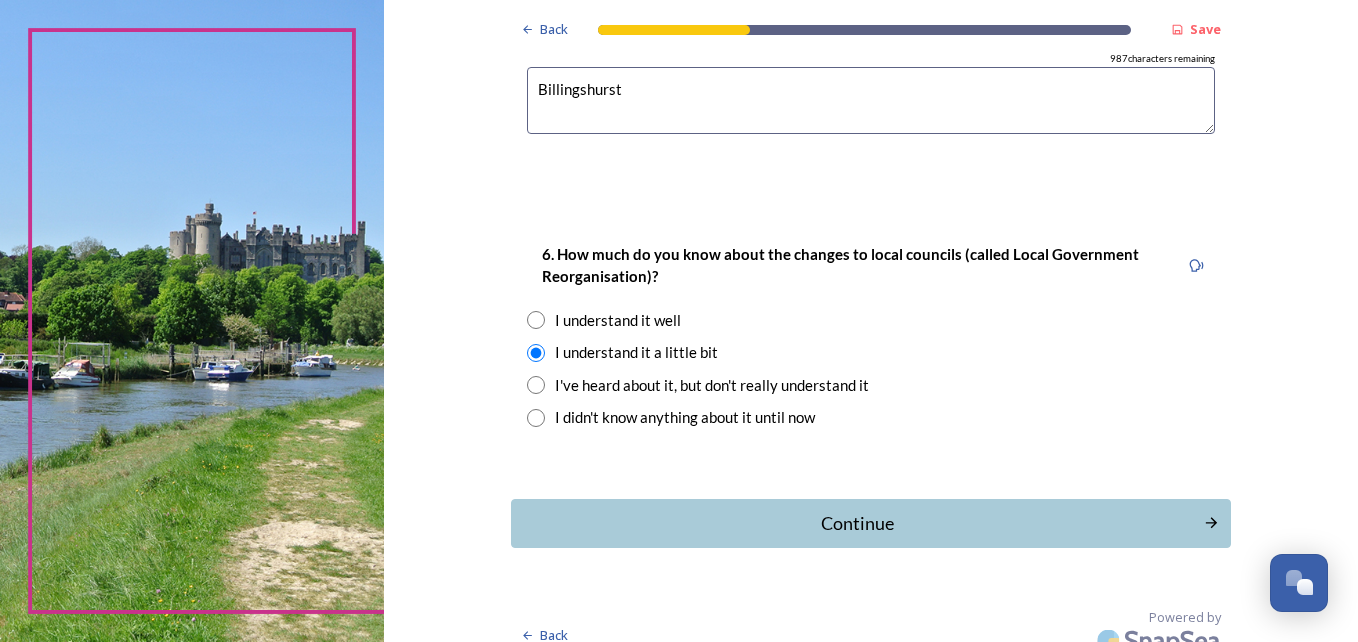 scroll, scrollTop: 1920, scrollLeft: 0, axis: vertical 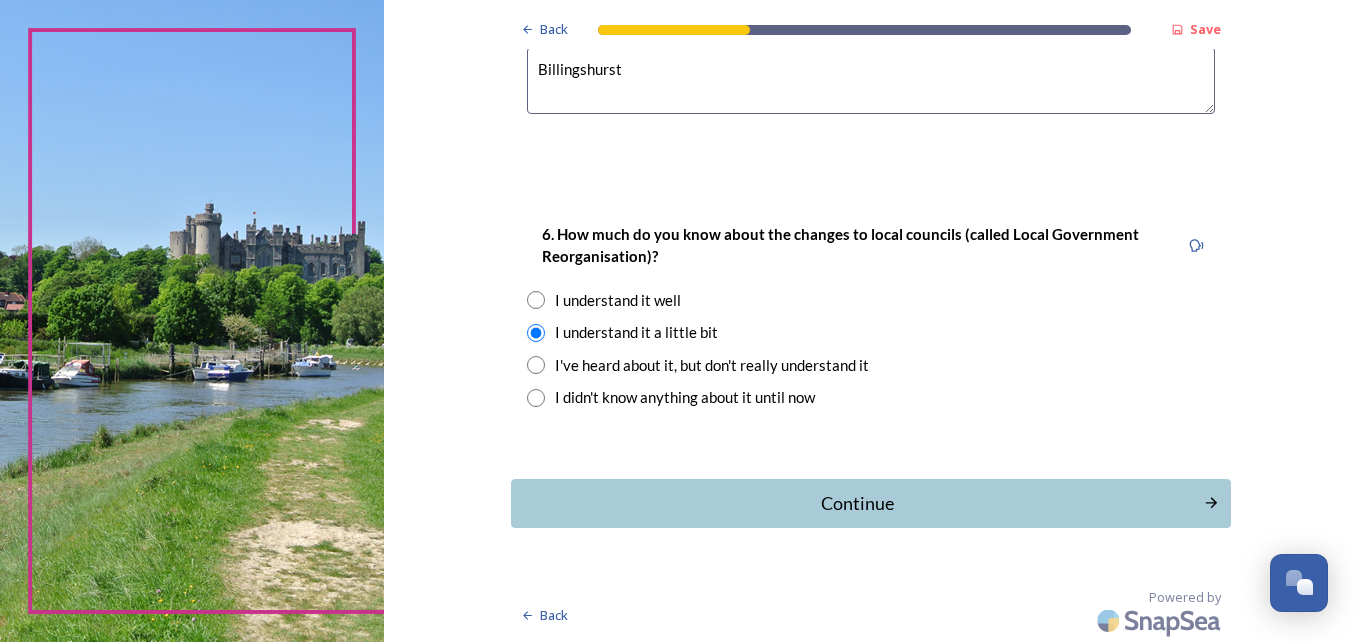 click on "Continue" at bounding box center (857, 503) 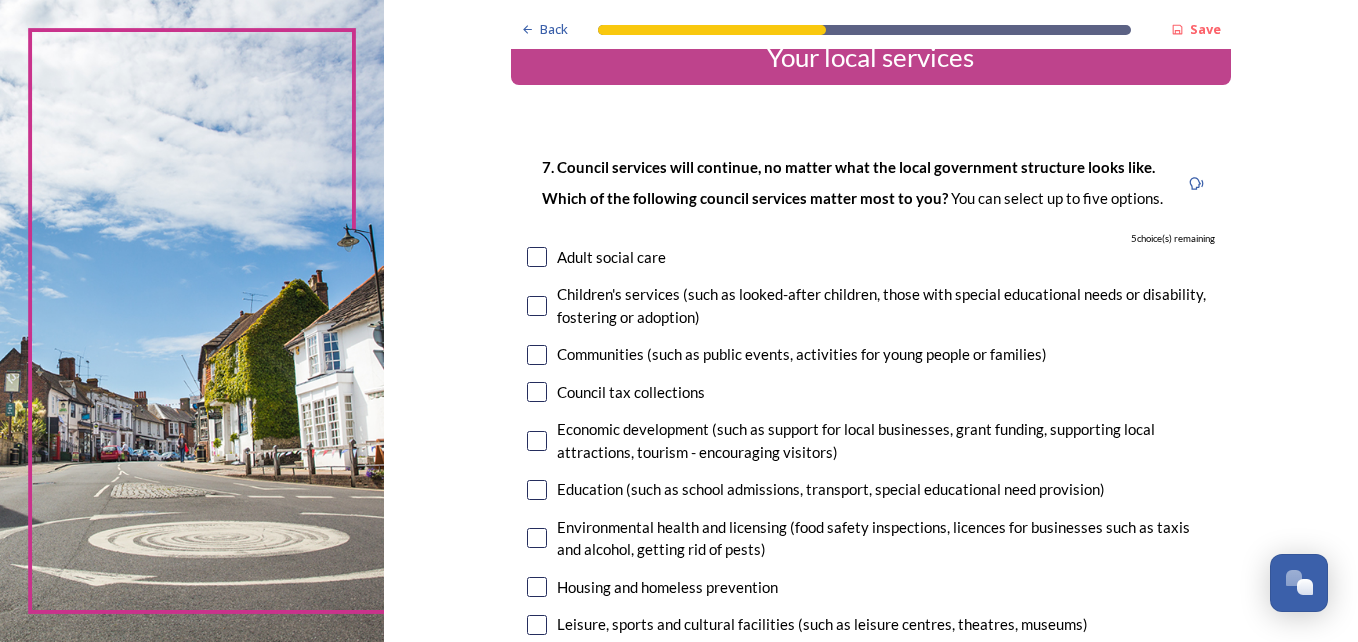 scroll, scrollTop: 80, scrollLeft: 0, axis: vertical 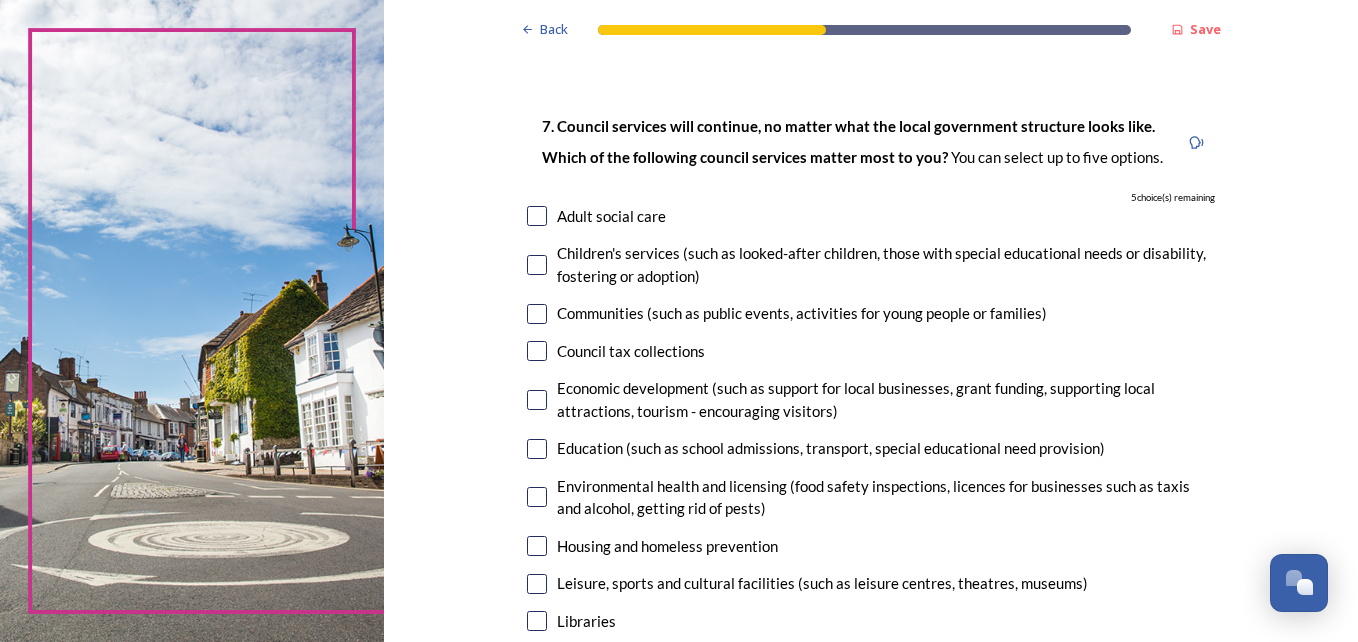 click at bounding box center (537, 265) 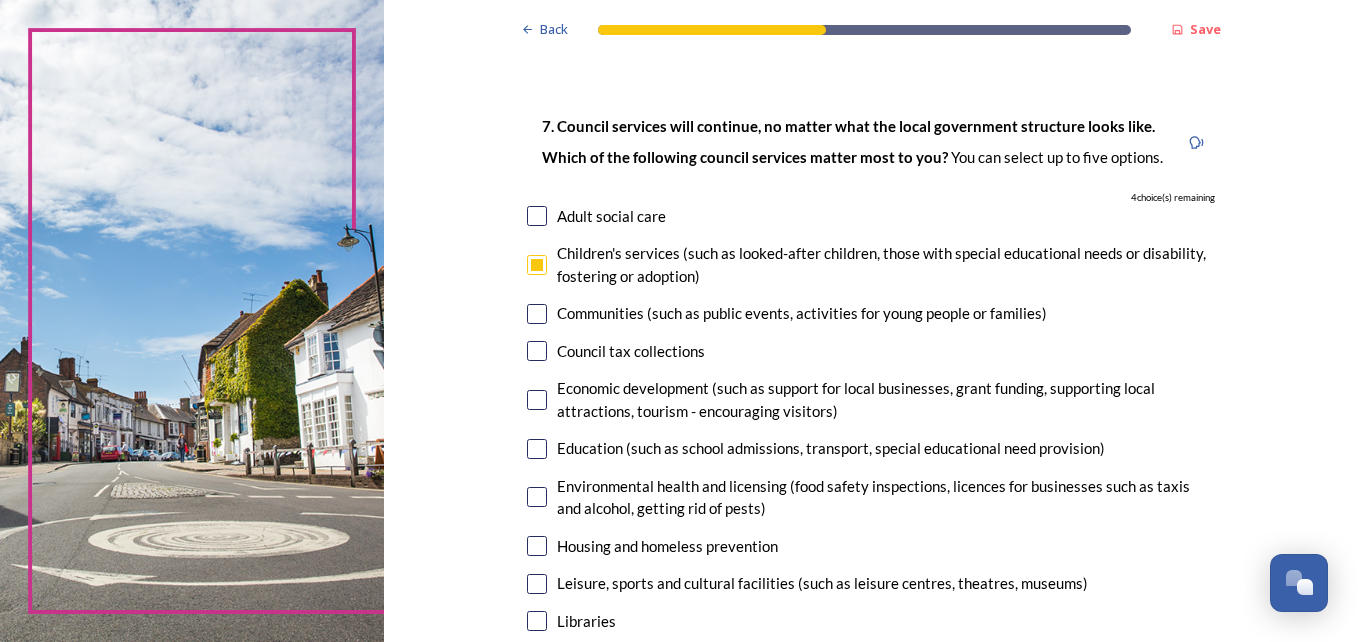 drag, startPoint x: 530, startPoint y: 446, endPoint x: 540, endPoint y: 455, distance: 13.453624 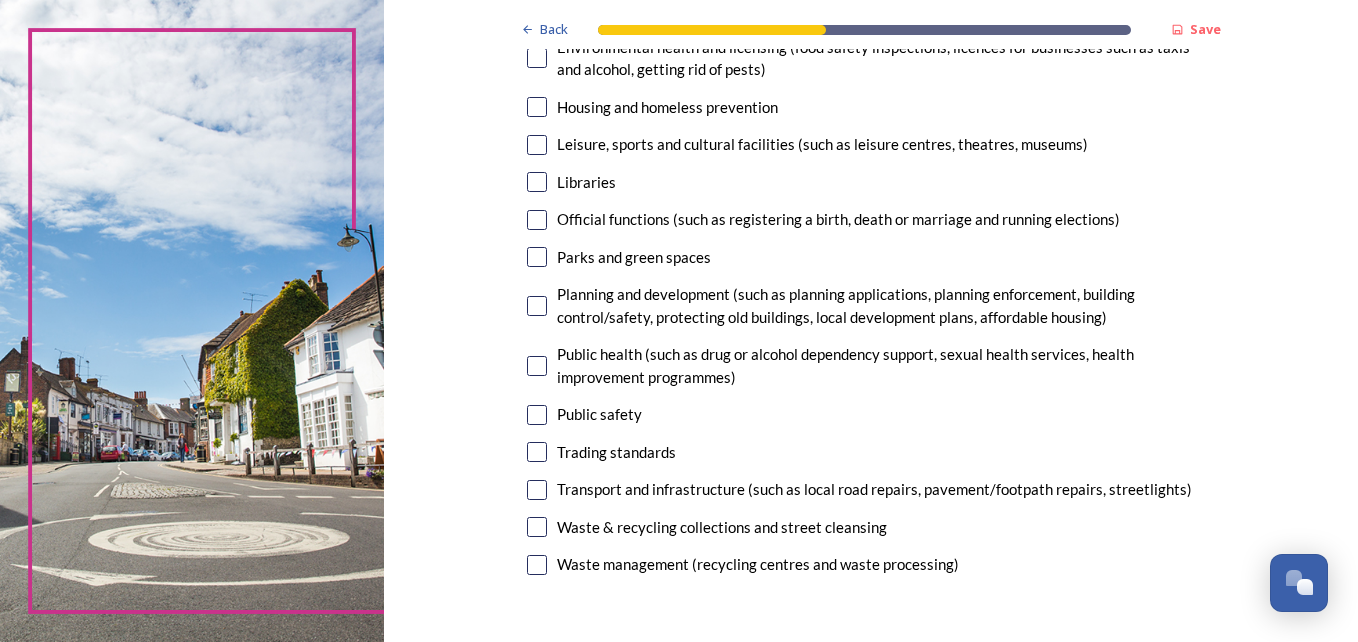 scroll, scrollTop: 521, scrollLeft: 0, axis: vertical 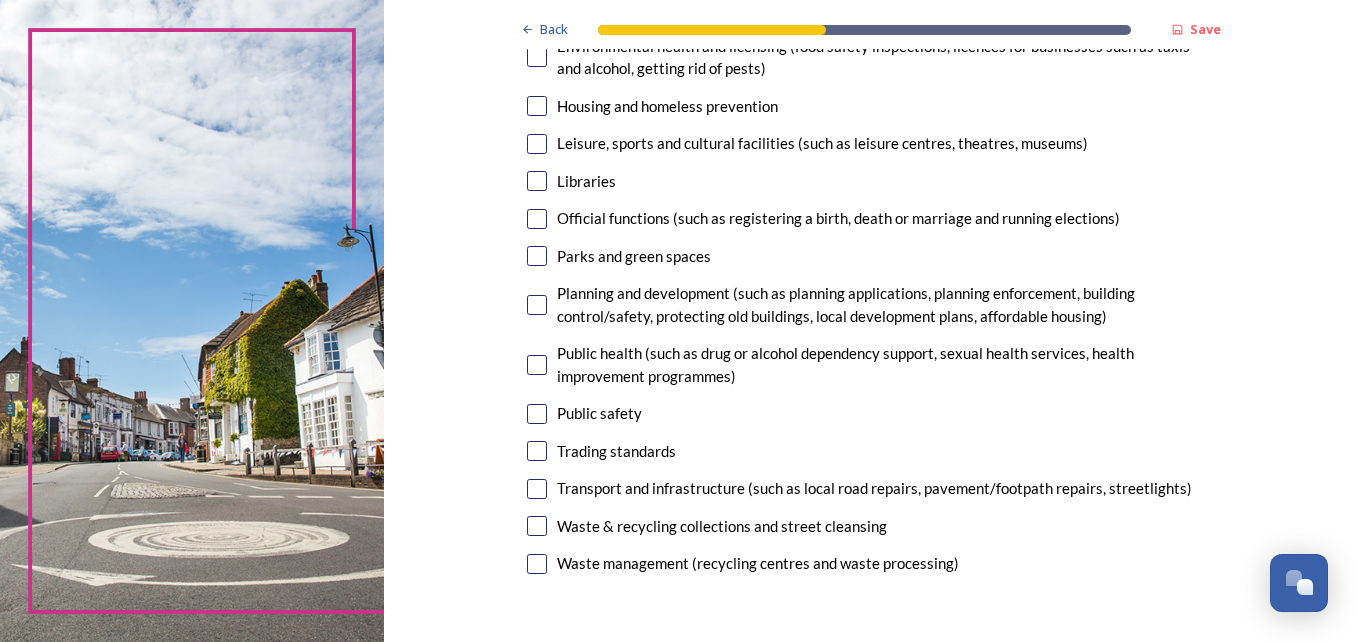 drag, startPoint x: 527, startPoint y: 301, endPoint x: 515, endPoint y: 331, distance: 32.31099 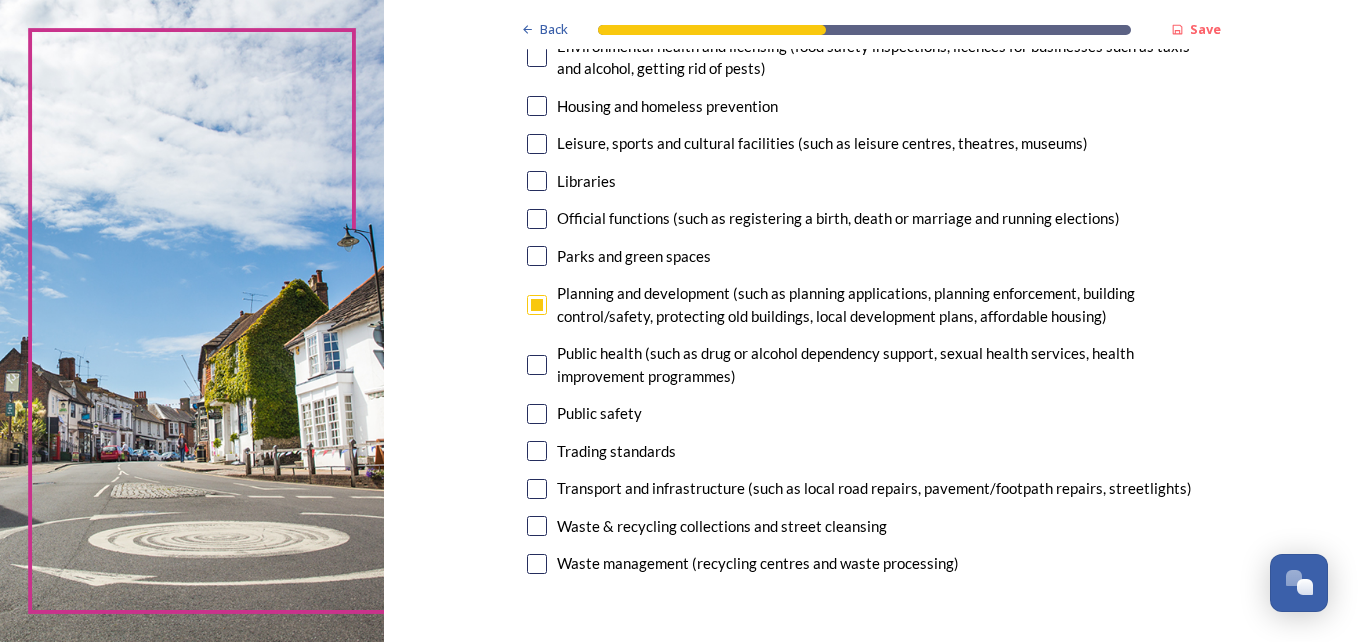 drag, startPoint x: 523, startPoint y: 355, endPoint x: 552, endPoint y: 380, distance: 38.28838 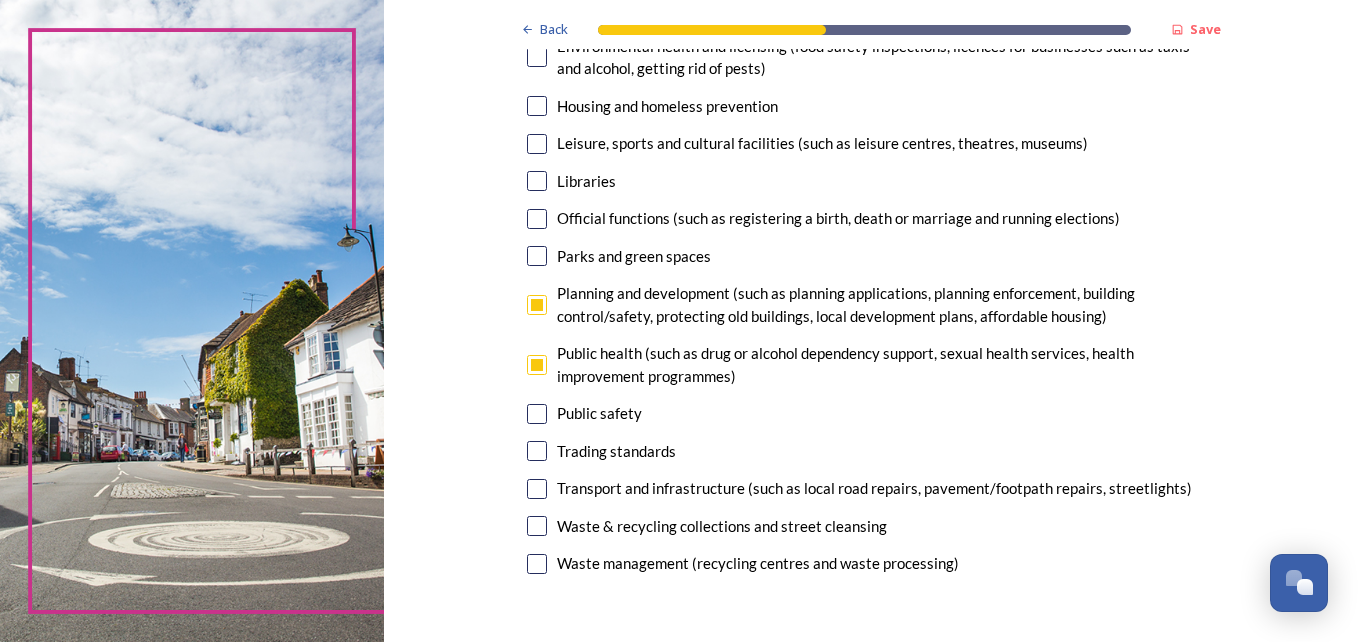 click at bounding box center [537, 489] 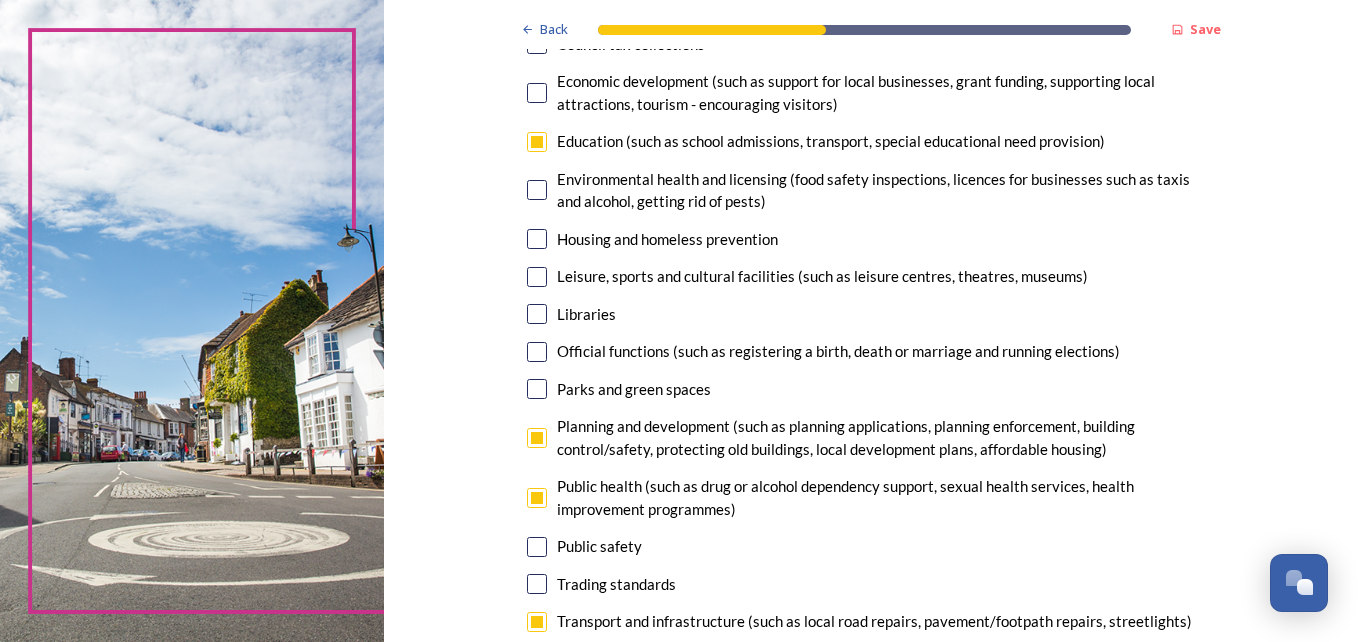 scroll, scrollTop: 348, scrollLeft: 0, axis: vertical 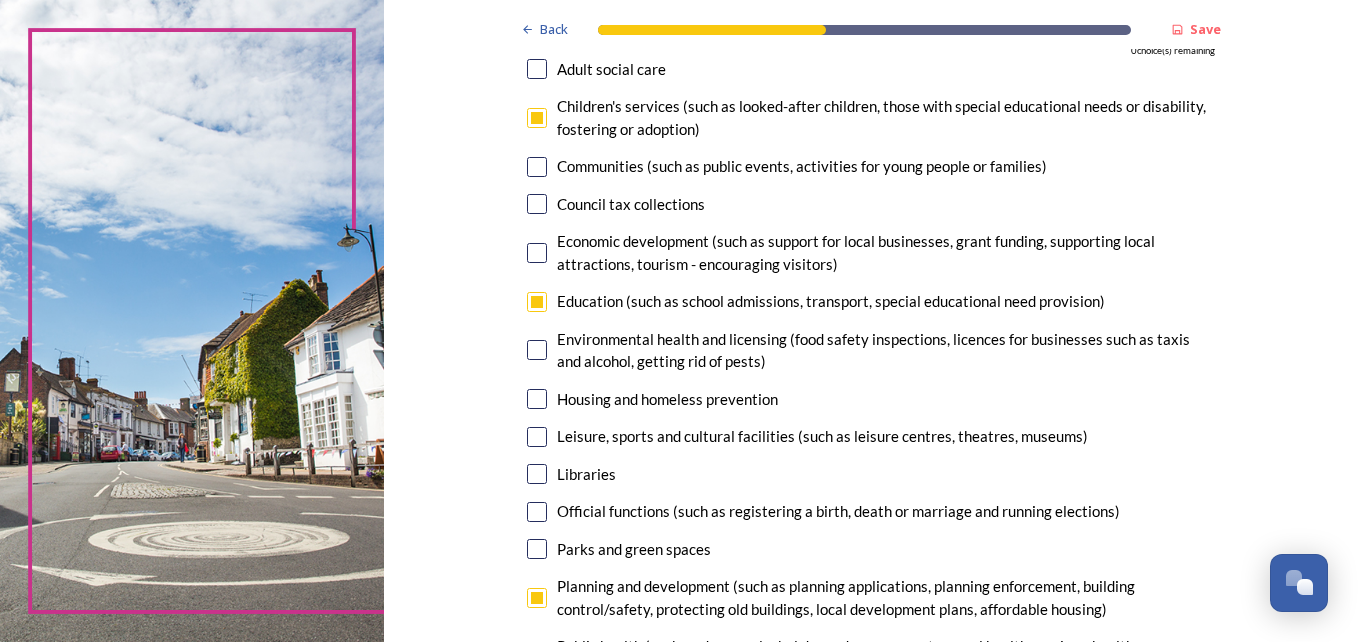 click at bounding box center [537, 118] 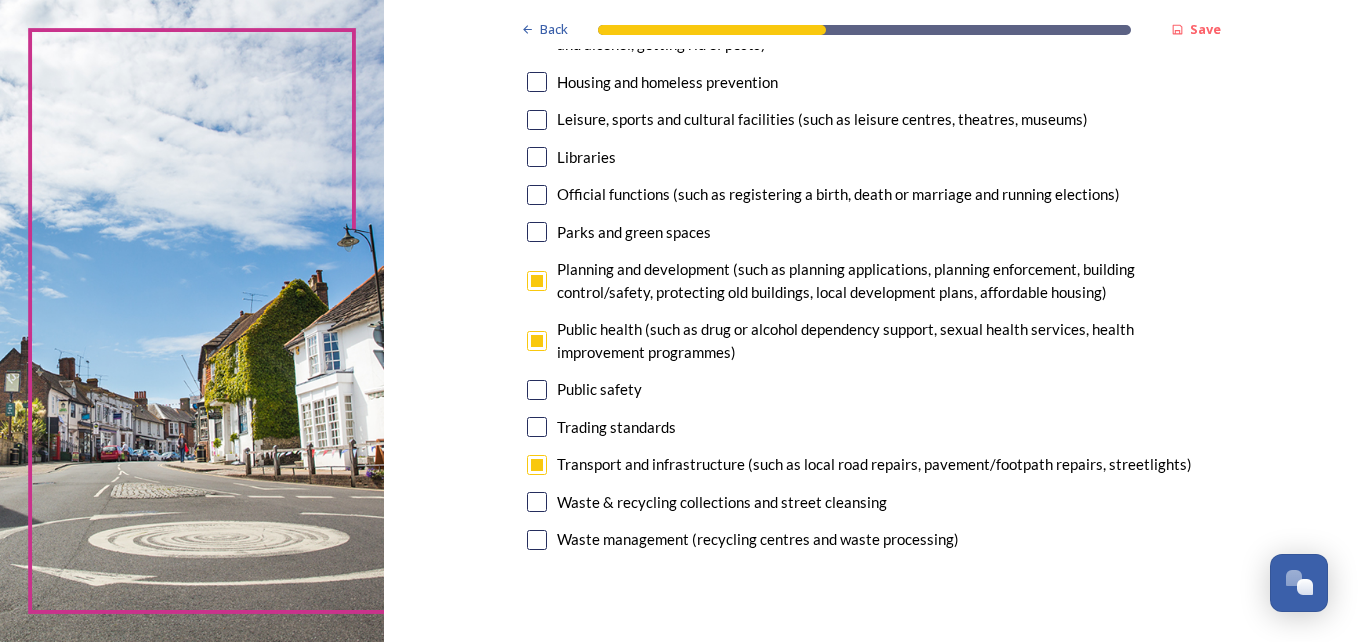 scroll, scrollTop: 548, scrollLeft: 0, axis: vertical 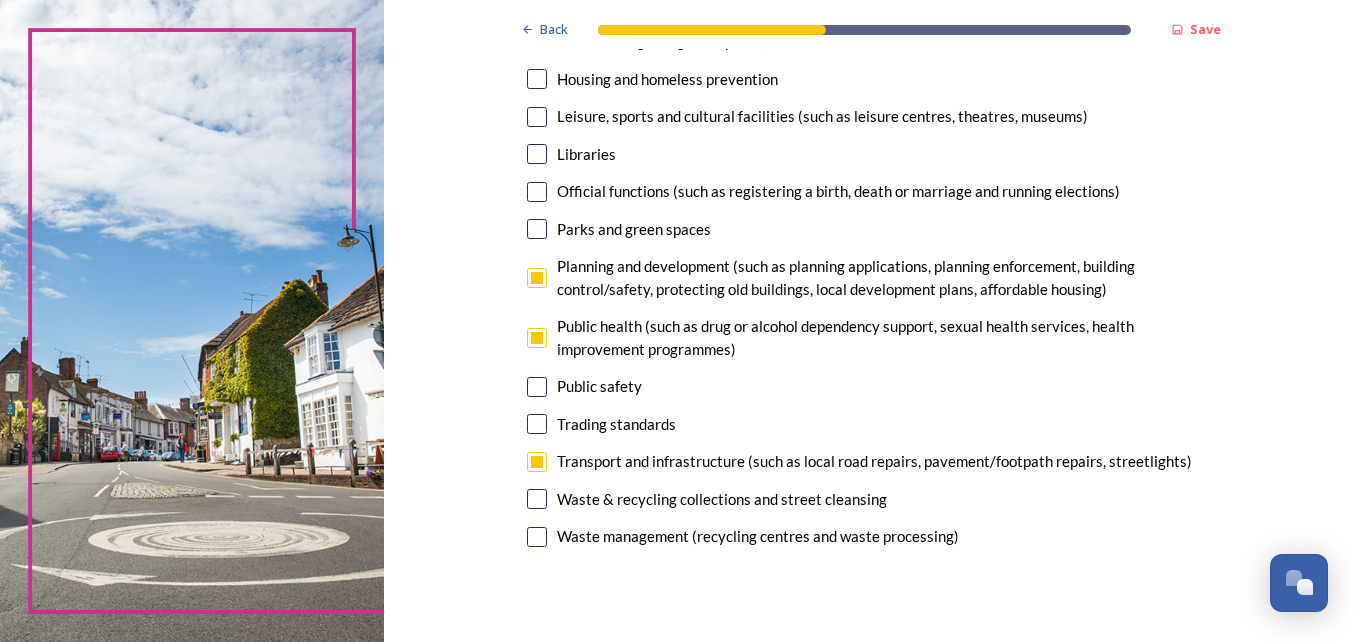 drag, startPoint x: 524, startPoint y: 489, endPoint x: 593, endPoint y: 515, distance: 73.736015 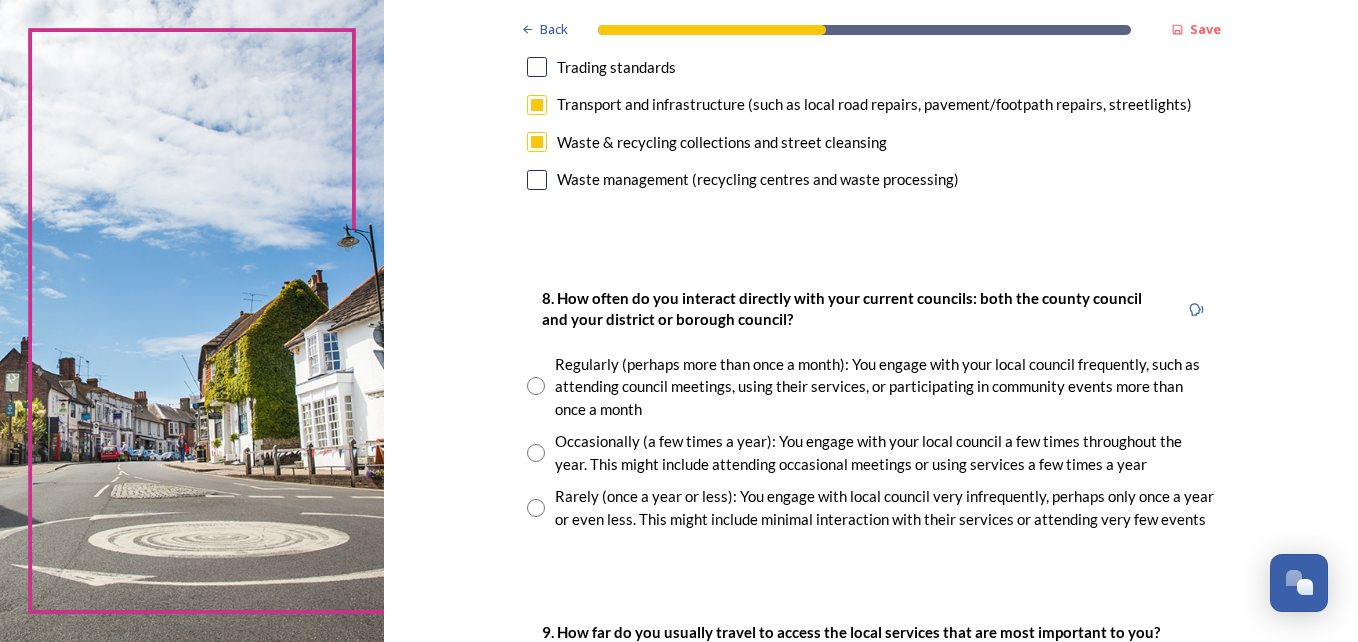 scroll, scrollTop: 908, scrollLeft: 0, axis: vertical 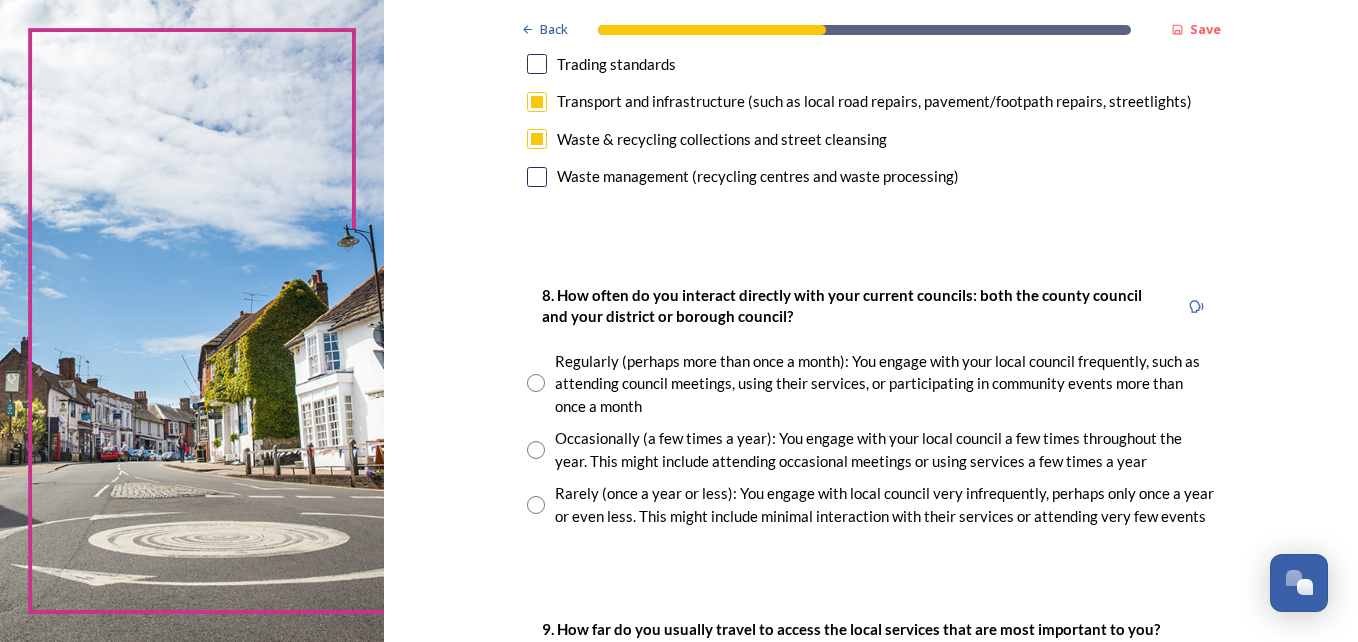 click at bounding box center (536, 450) 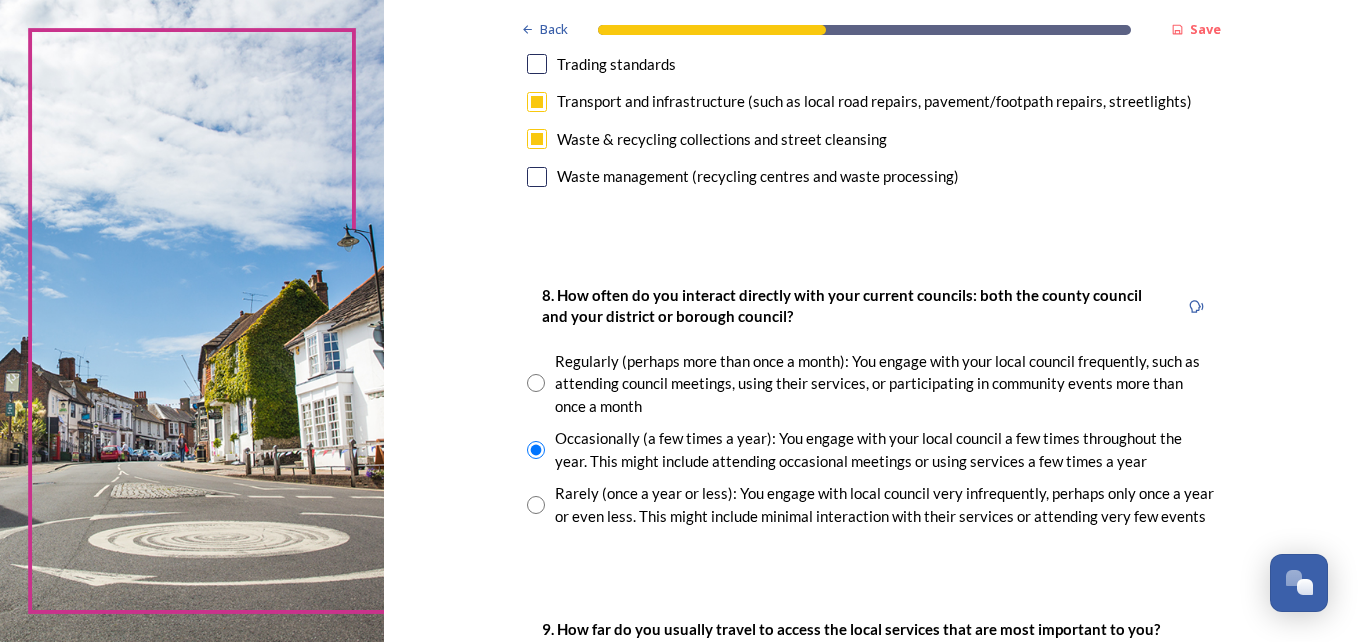 click at bounding box center [536, 505] 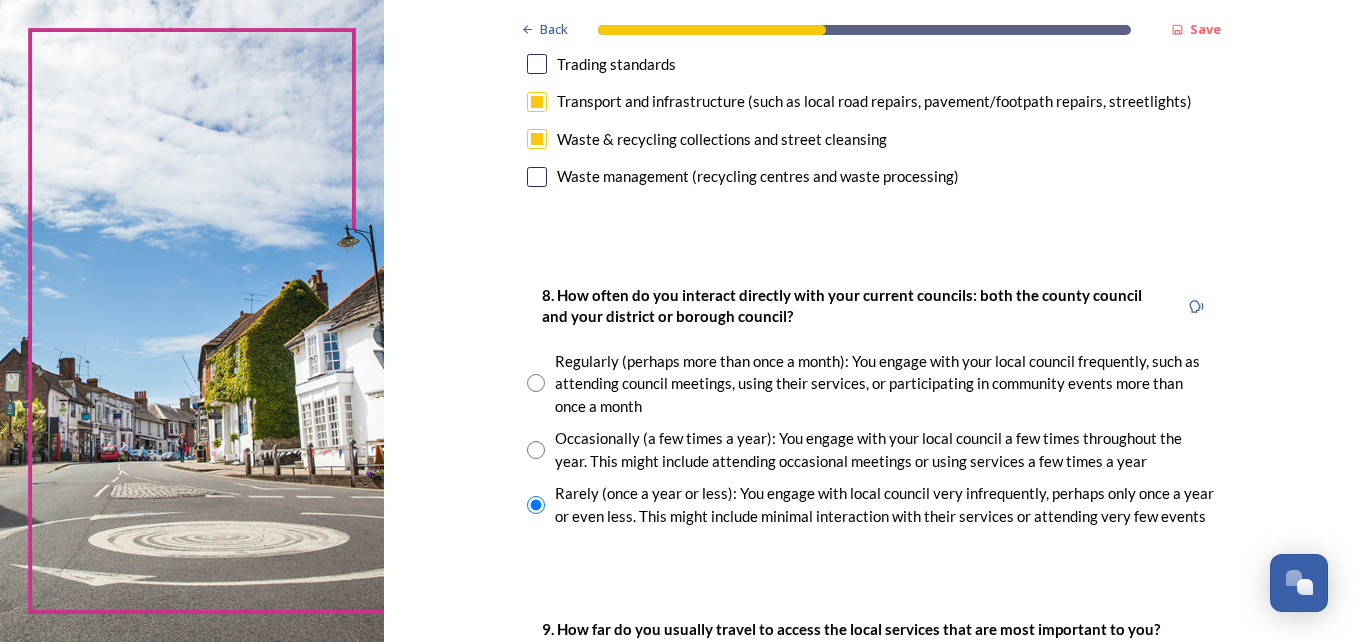 click at bounding box center [536, 383] 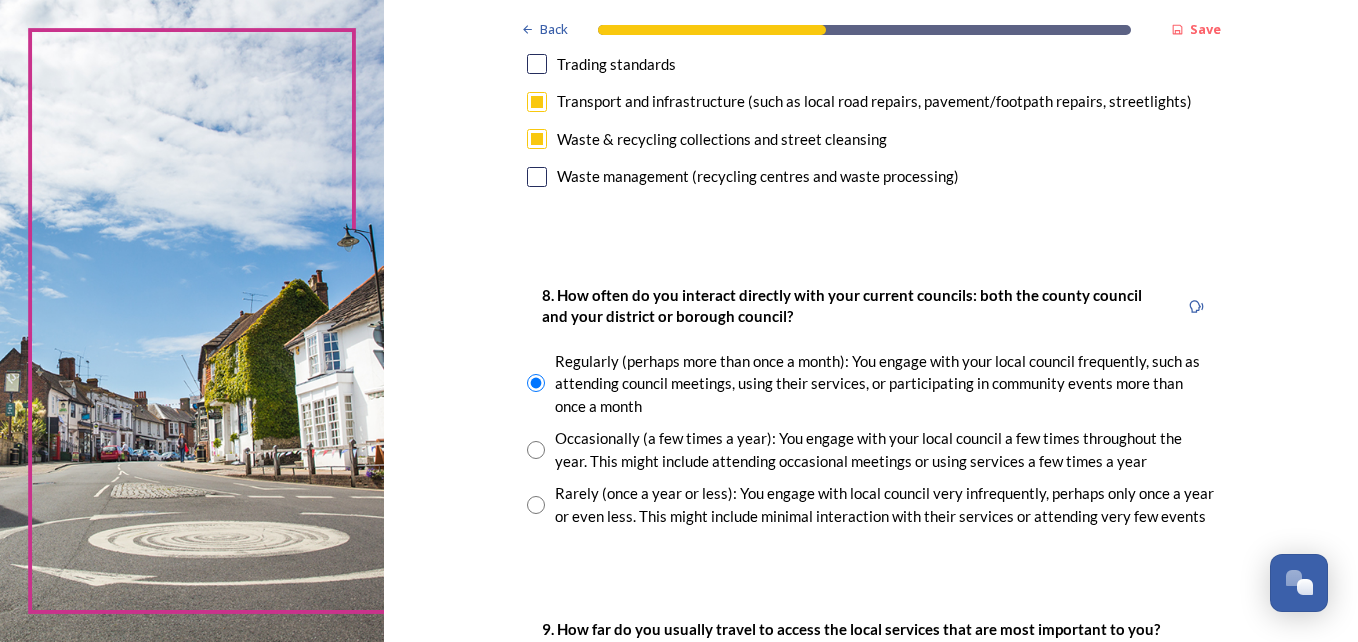 click at bounding box center (536, 450) 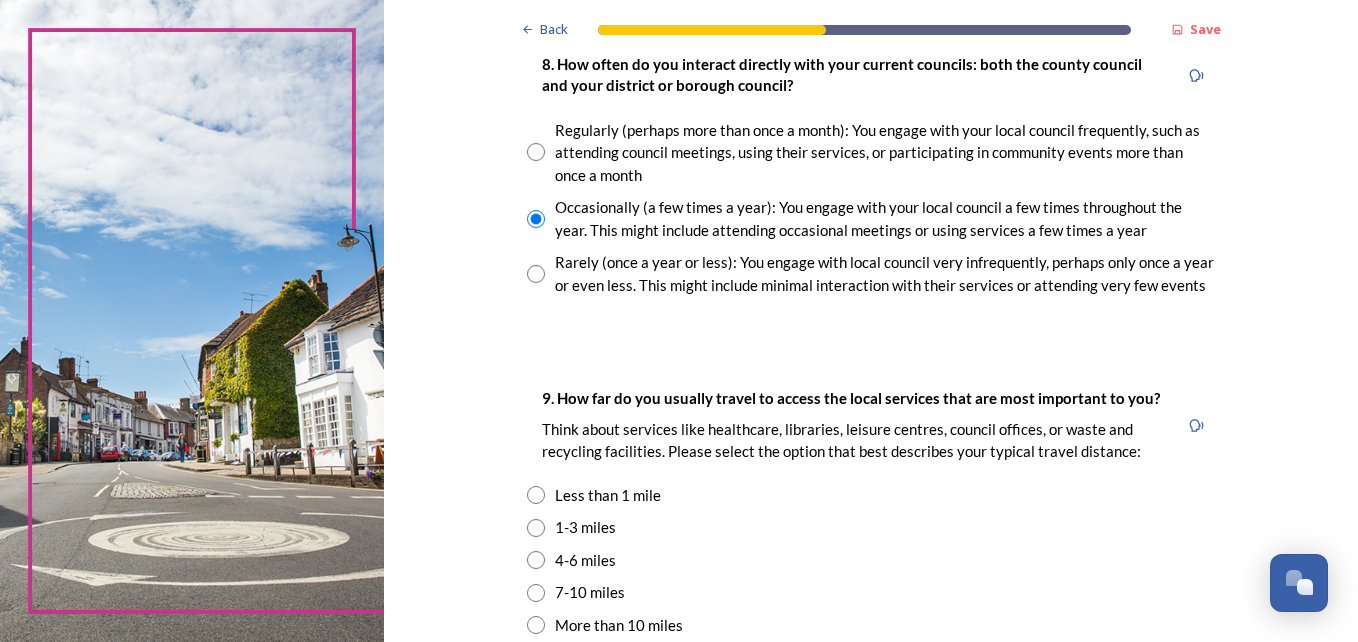 scroll, scrollTop: 1148, scrollLeft: 0, axis: vertical 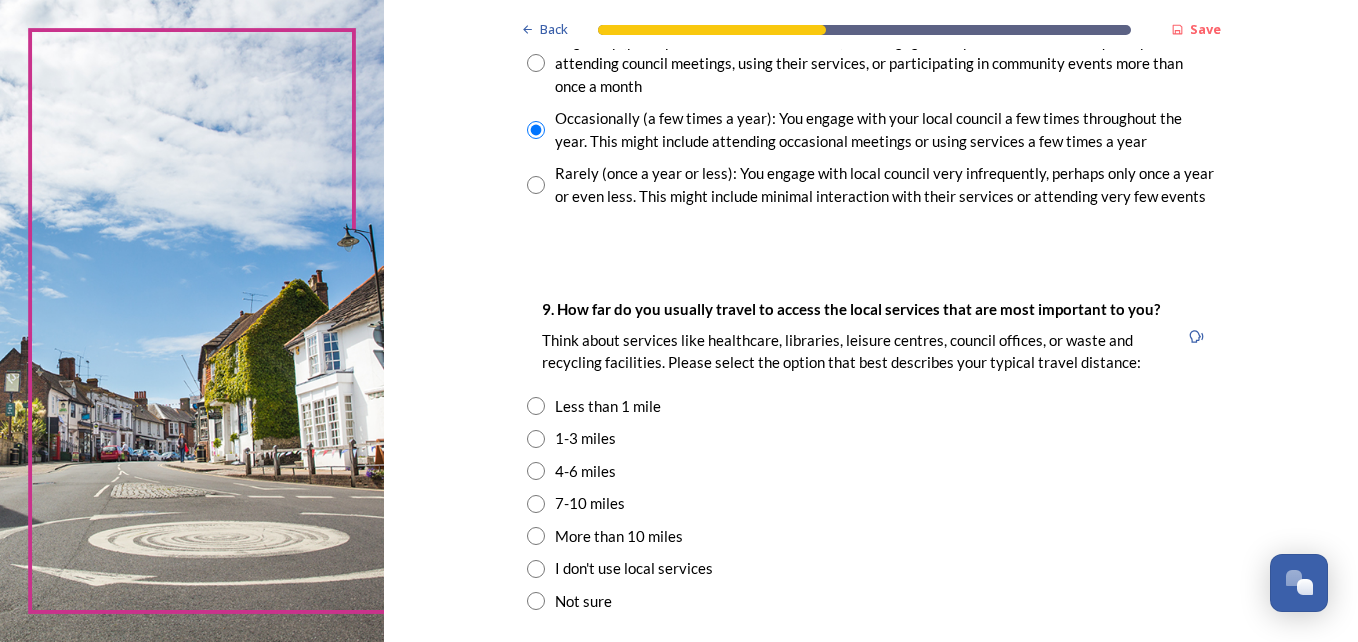 drag, startPoint x: 525, startPoint y: 436, endPoint x: 680, endPoint y: 496, distance: 166.2077 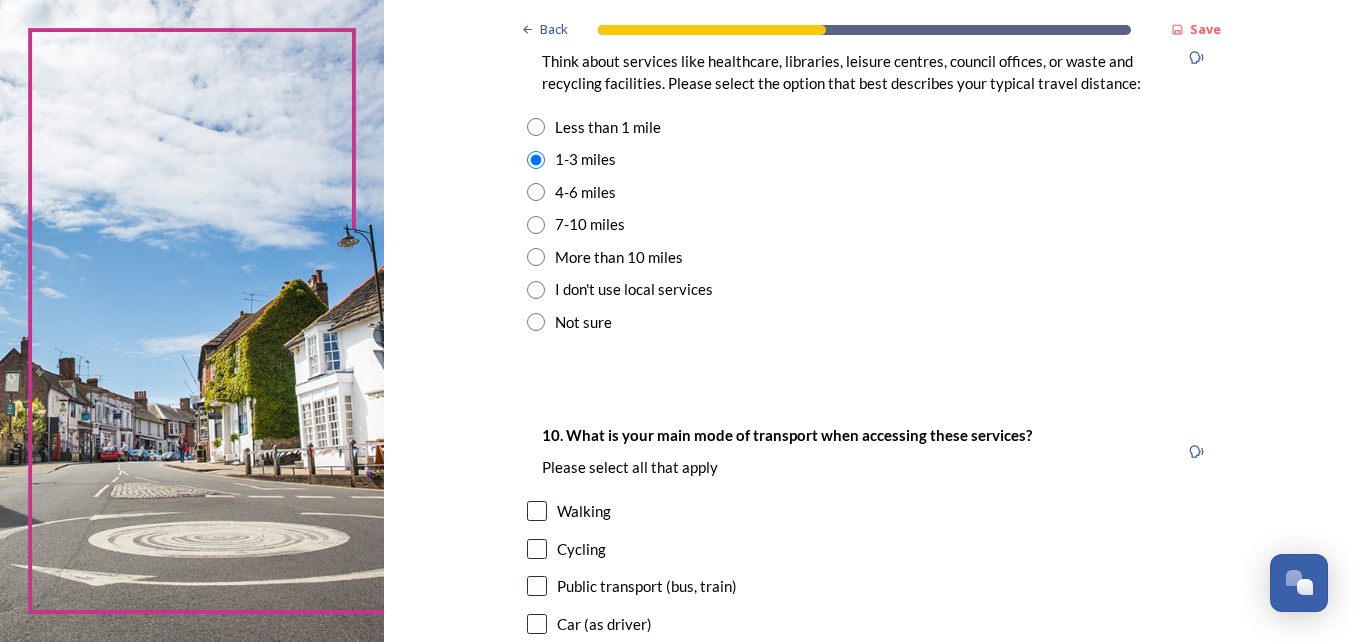 scroll, scrollTop: 1508, scrollLeft: 0, axis: vertical 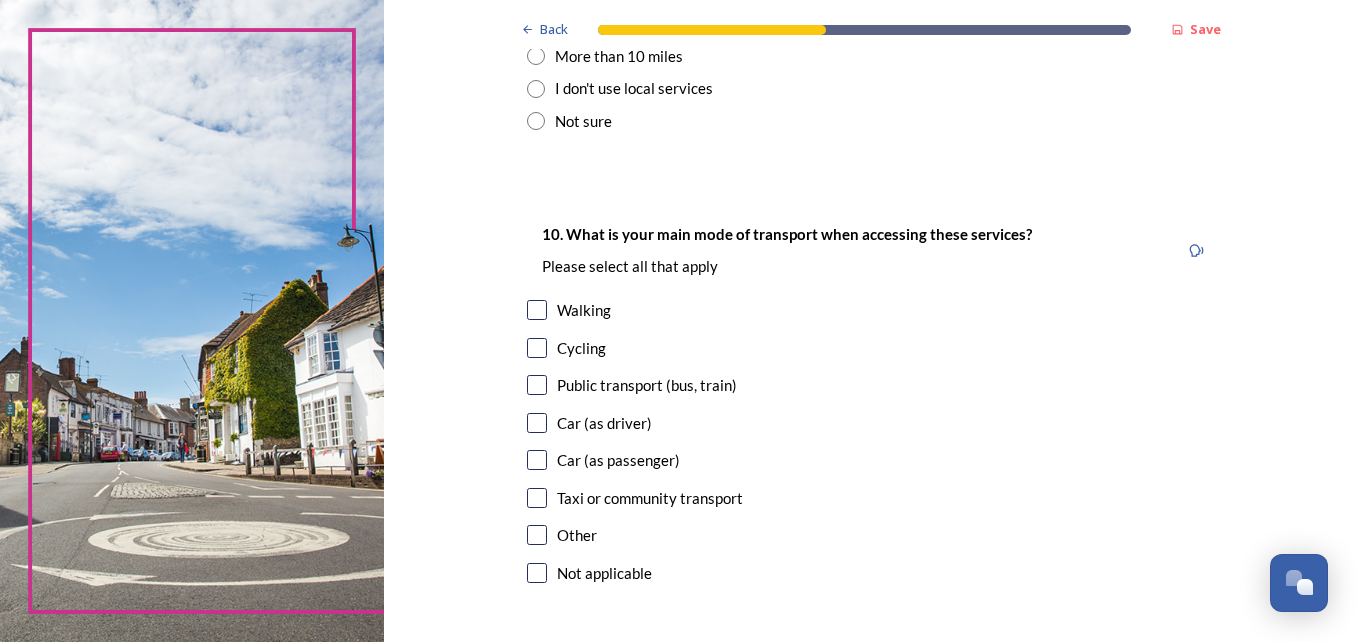drag, startPoint x: 527, startPoint y: 419, endPoint x: 594, endPoint y: 446, distance: 72.235725 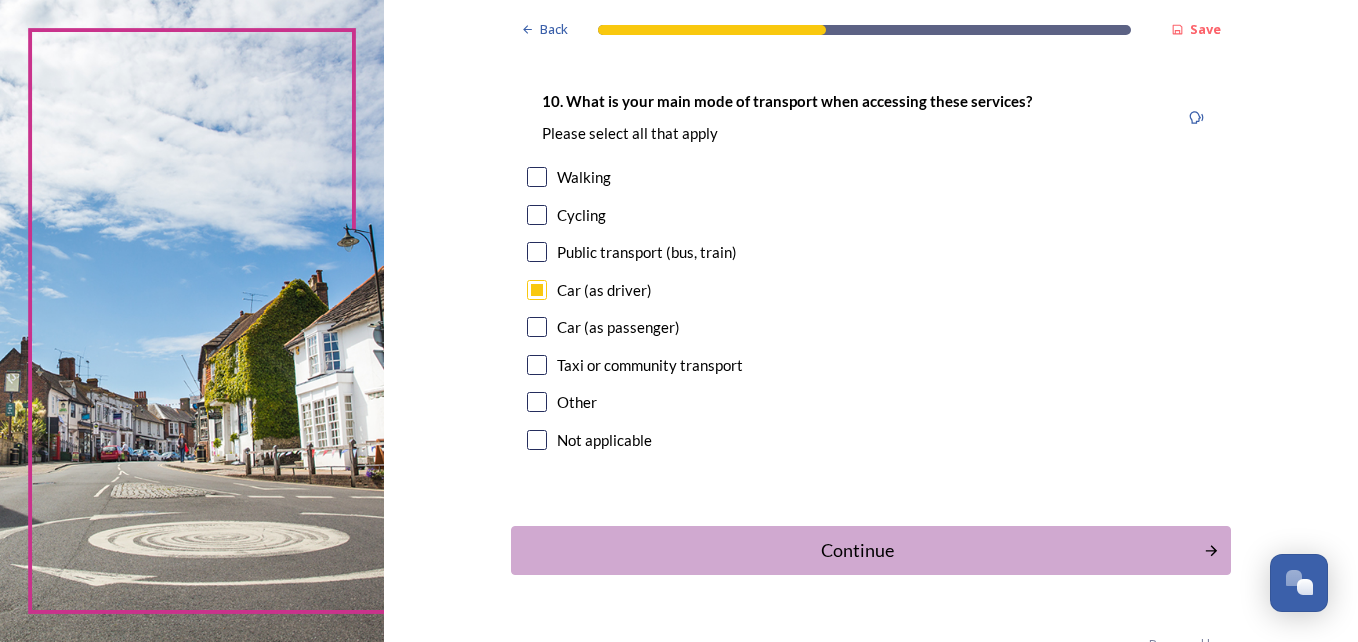 scroll, scrollTop: 1890, scrollLeft: 0, axis: vertical 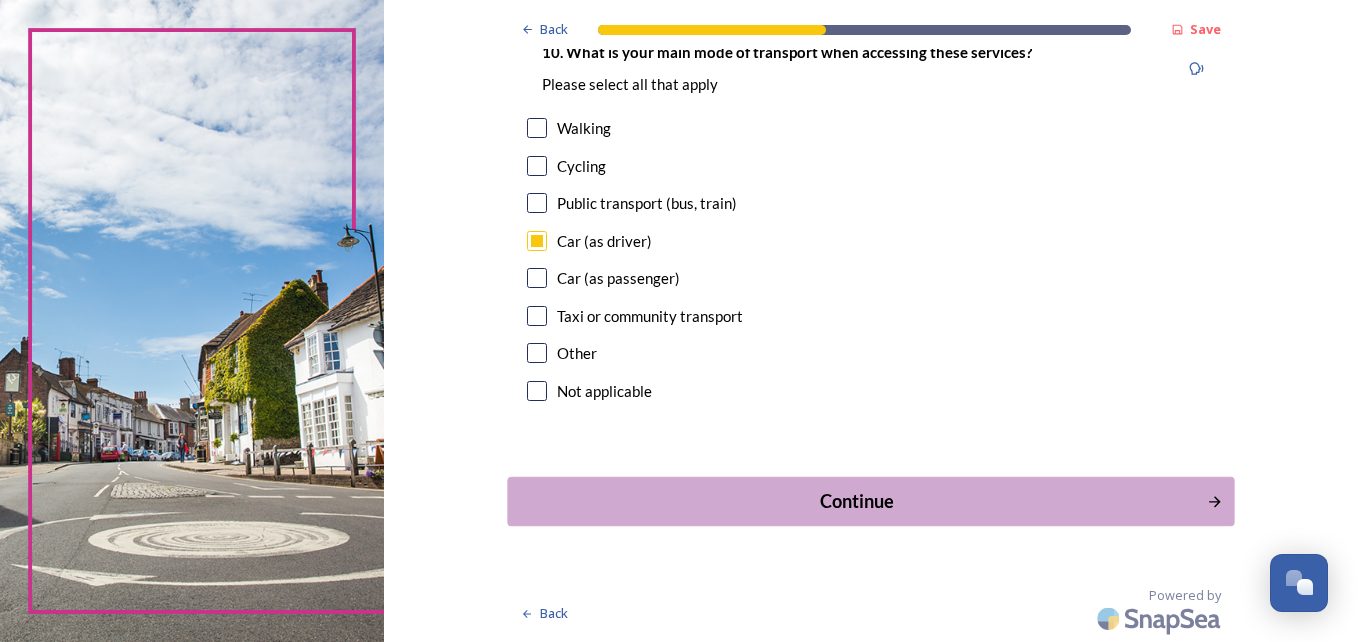 click on "Continue" at bounding box center [856, 501] 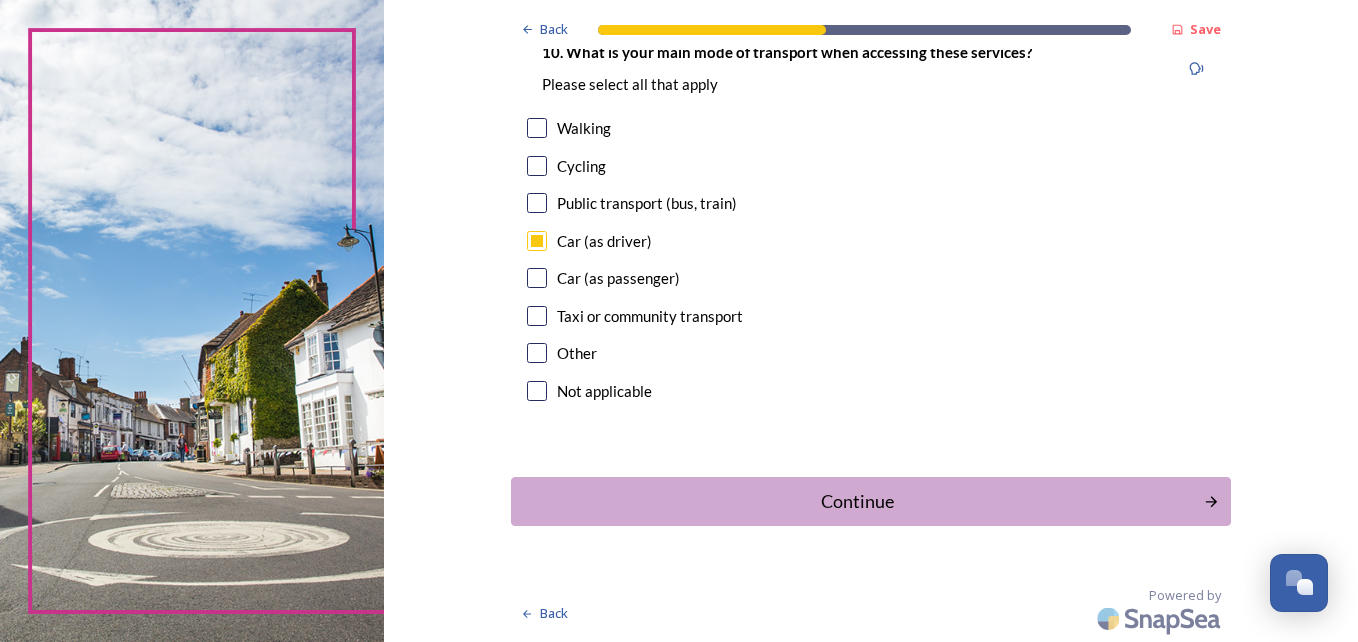 scroll, scrollTop: 0, scrollLeft: 0, axis: both 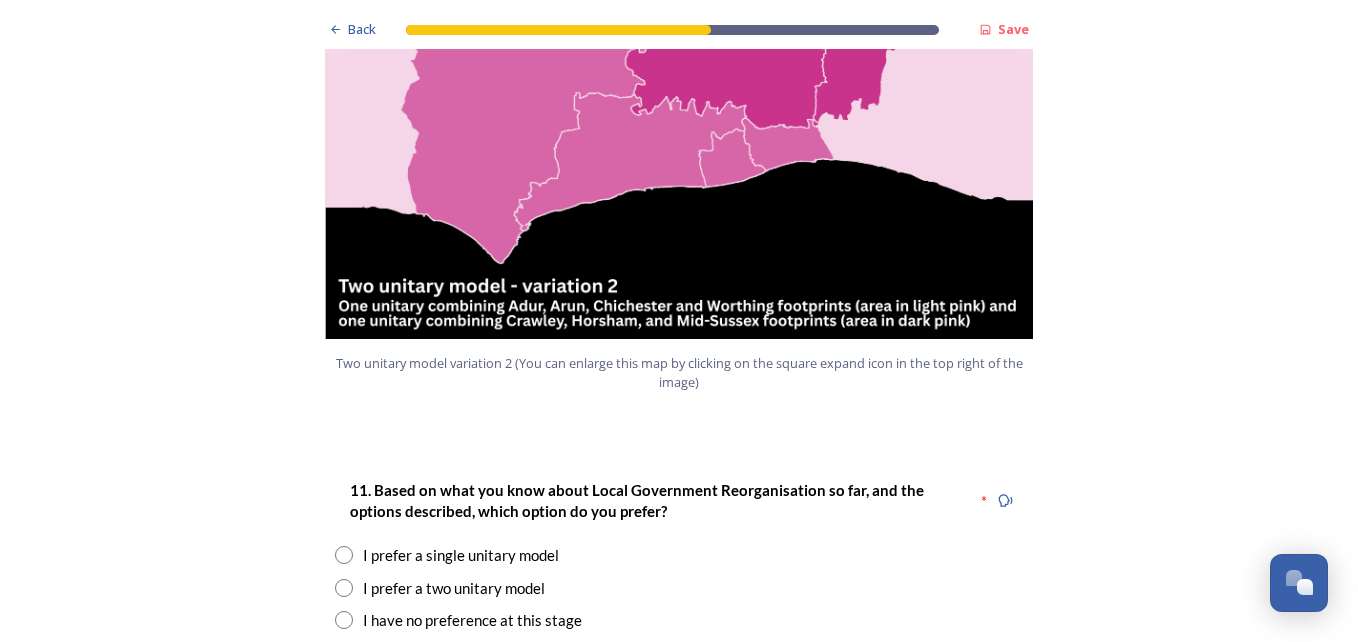 click at bounding box center [344, 555] 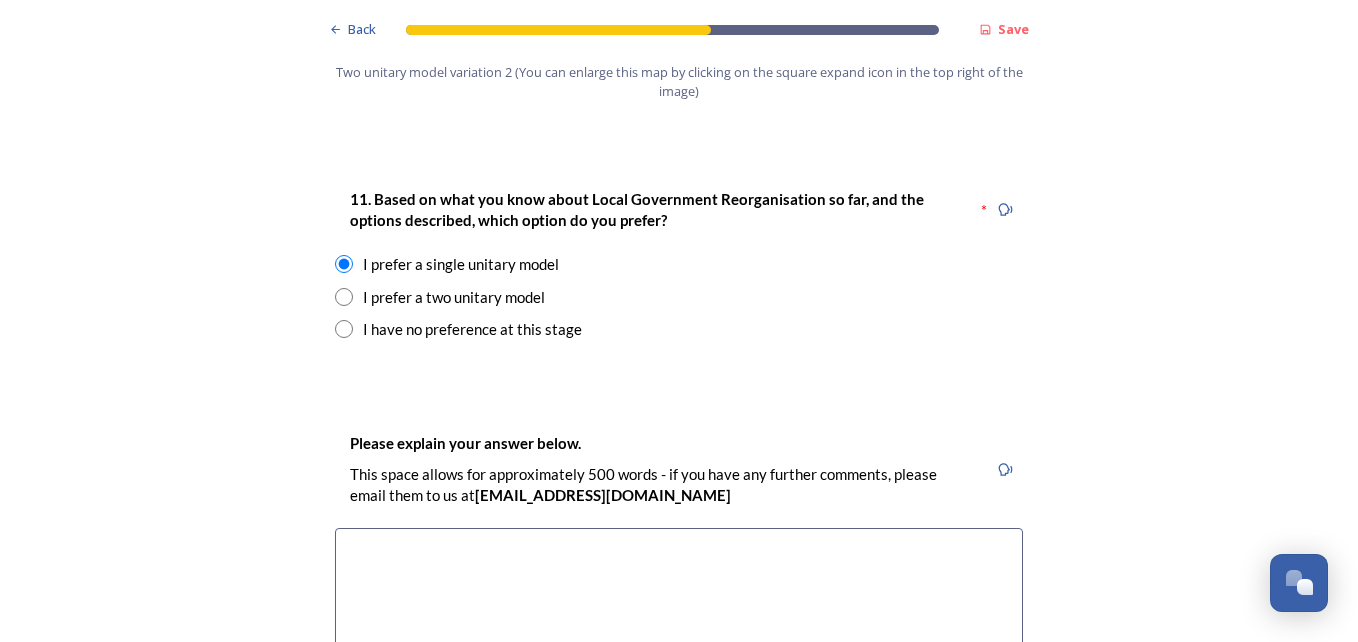 scroll, scrollTop: 2640, scrollLeft: 0, axis: vertical 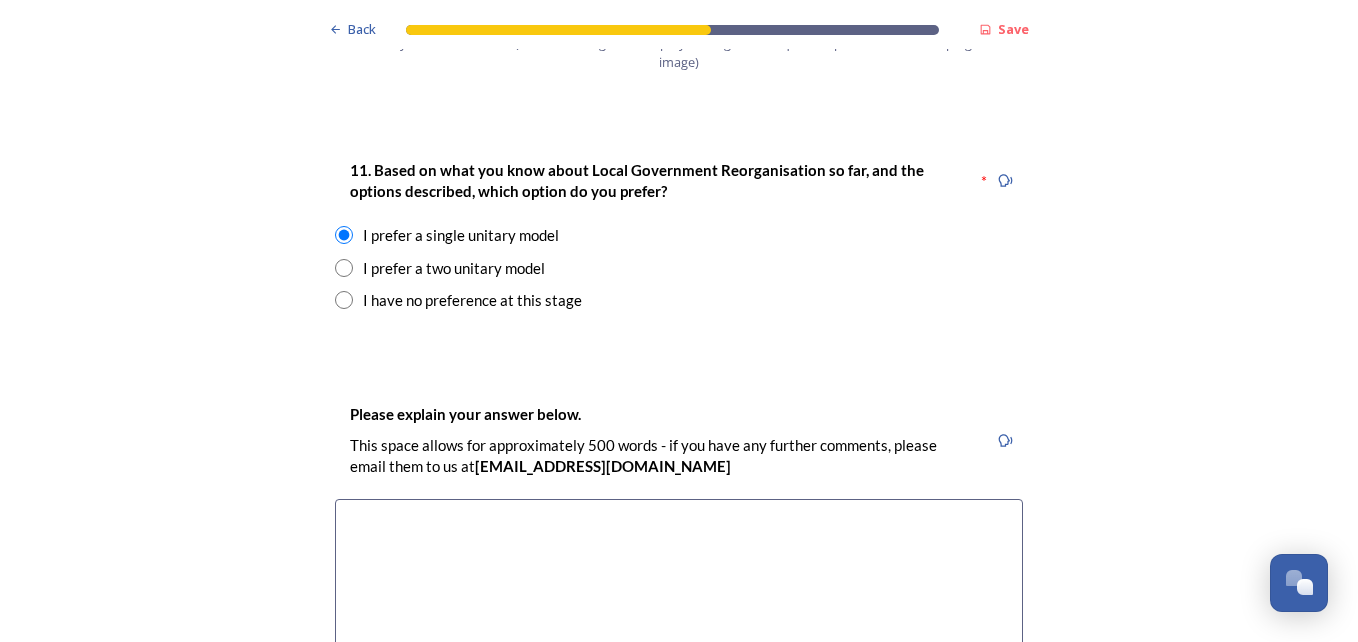 click at bounding box center [679, 611] 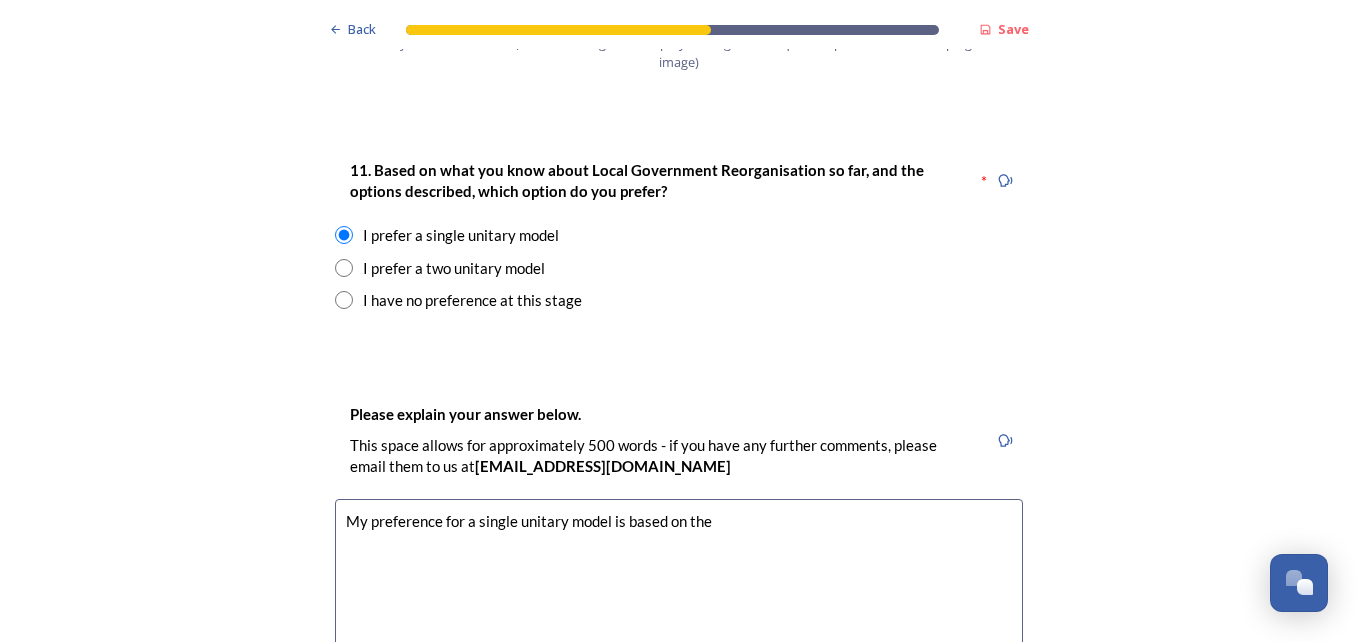 click on "My preference for a single unitary model is based on the" at bounding box center (679, 611) 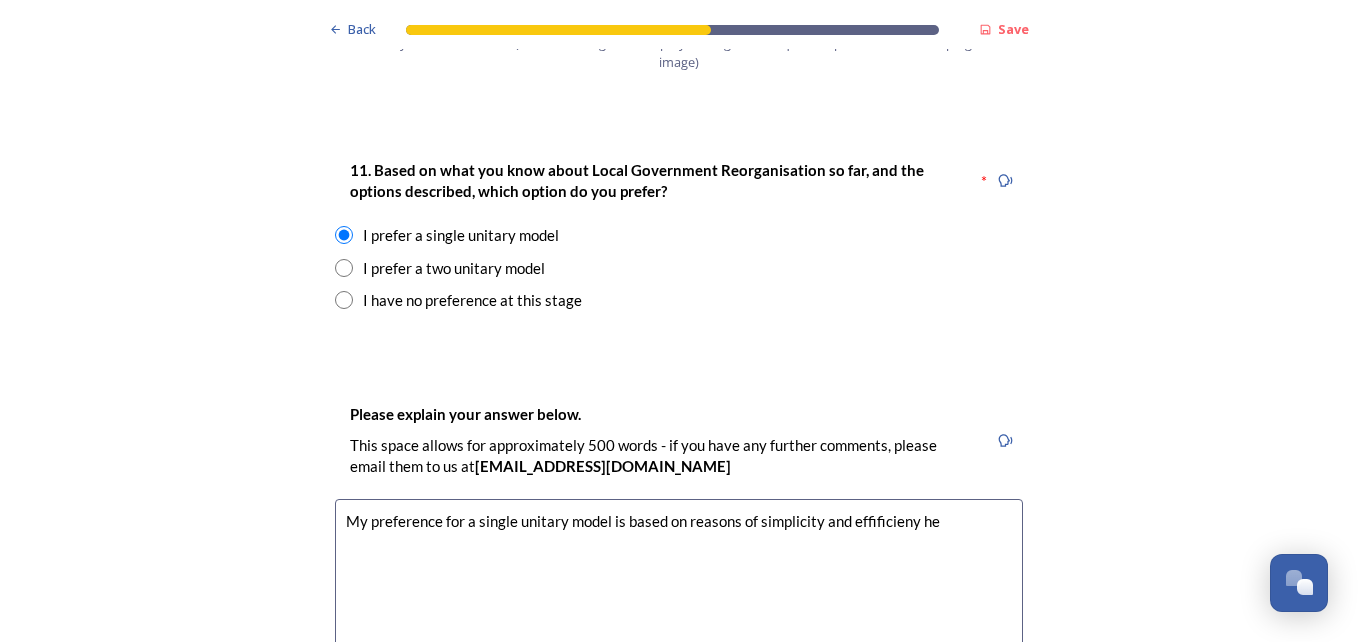 click on "My preference for a single unitary model is based on reasons of simplicity and effificieny he" at bounding box center (679, 611) 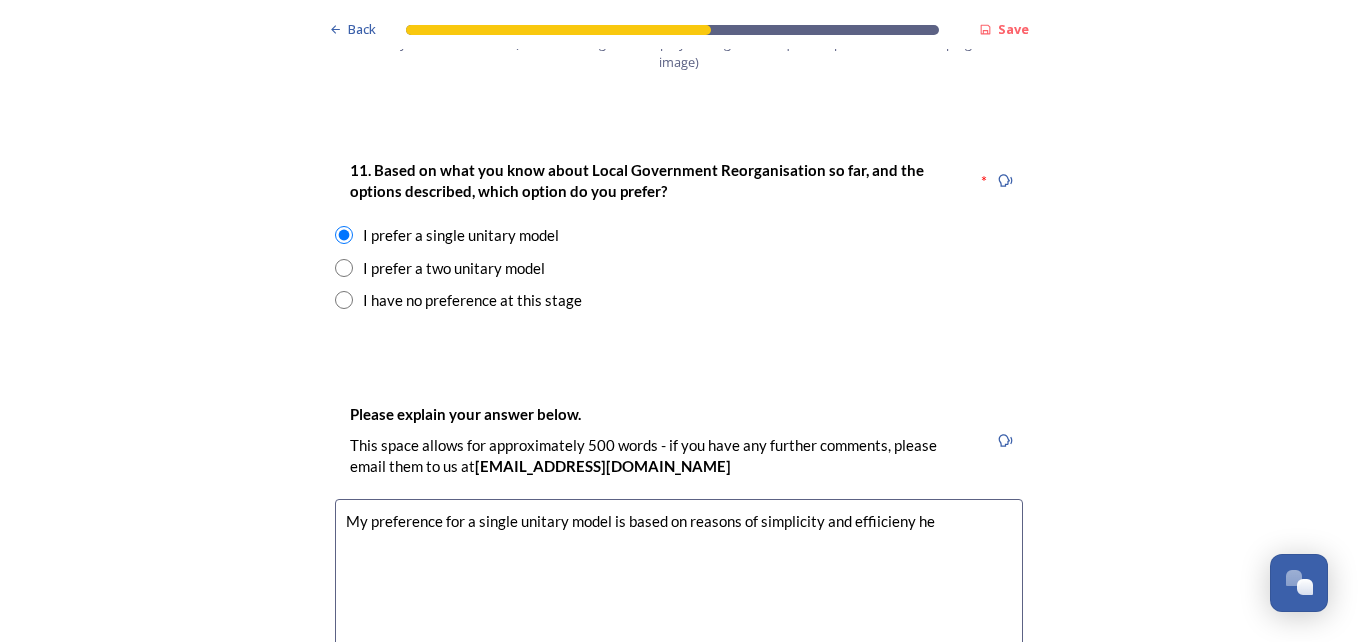 click on "My preference for a single unitary model is based on reasons of simplicity and effiicieny he" at bounding box center (679, 611) 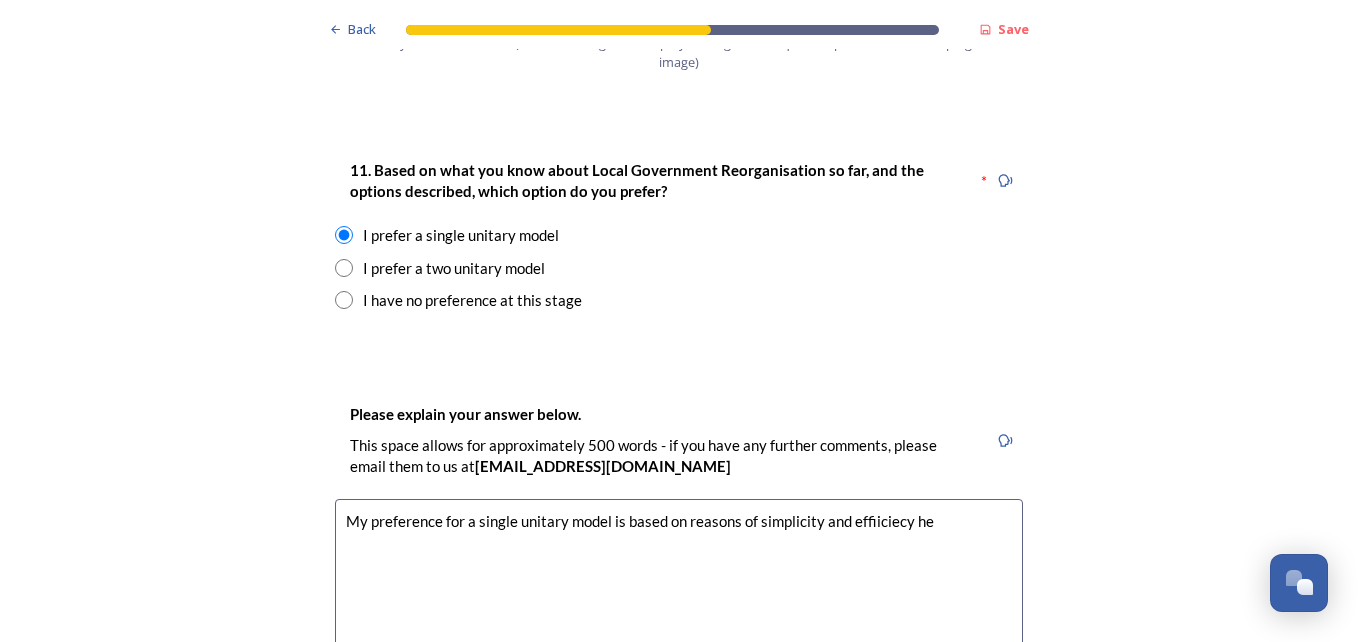 click on "My preference for a single unitary model is based on reasons of simplicity and effiiciecy he" at bounding box center (679, 611) 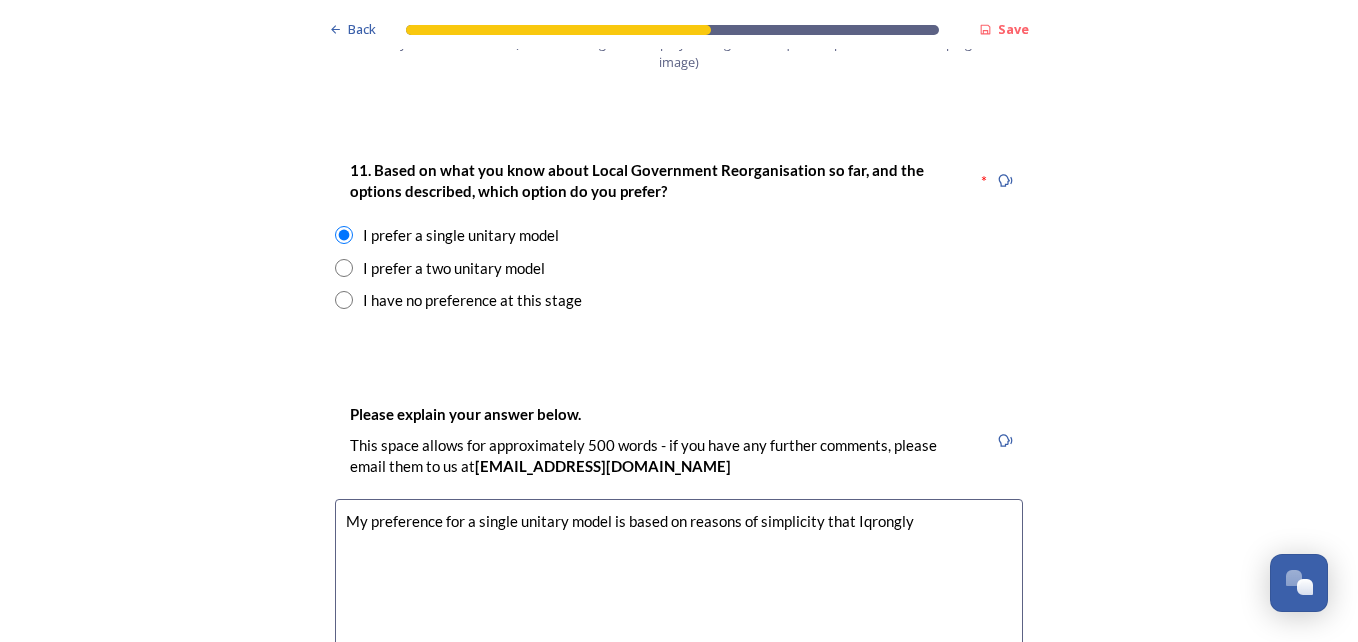 click on "My preference for a single unitary model is based on reasons of simplicity that Iqrongly" at bounding box center [679, 611] 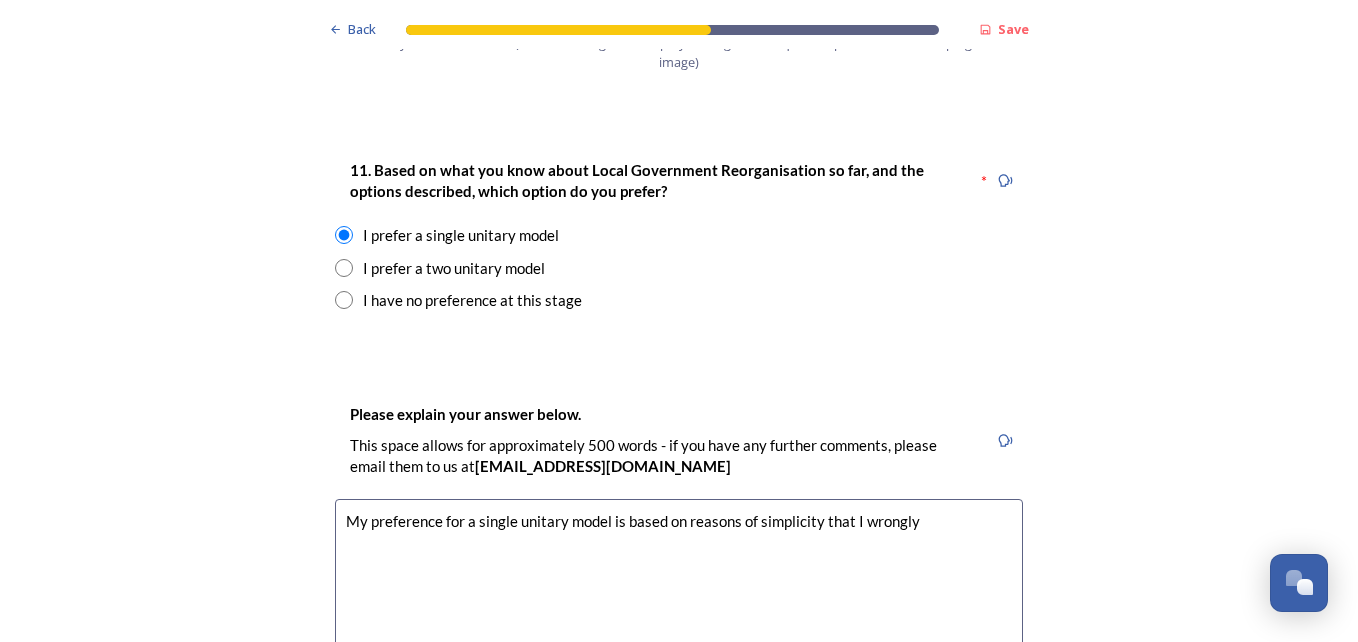 click on "My preference for a single unitary model is based on reasons of simplicity that I wrongly" at bounding box center [679, 611] 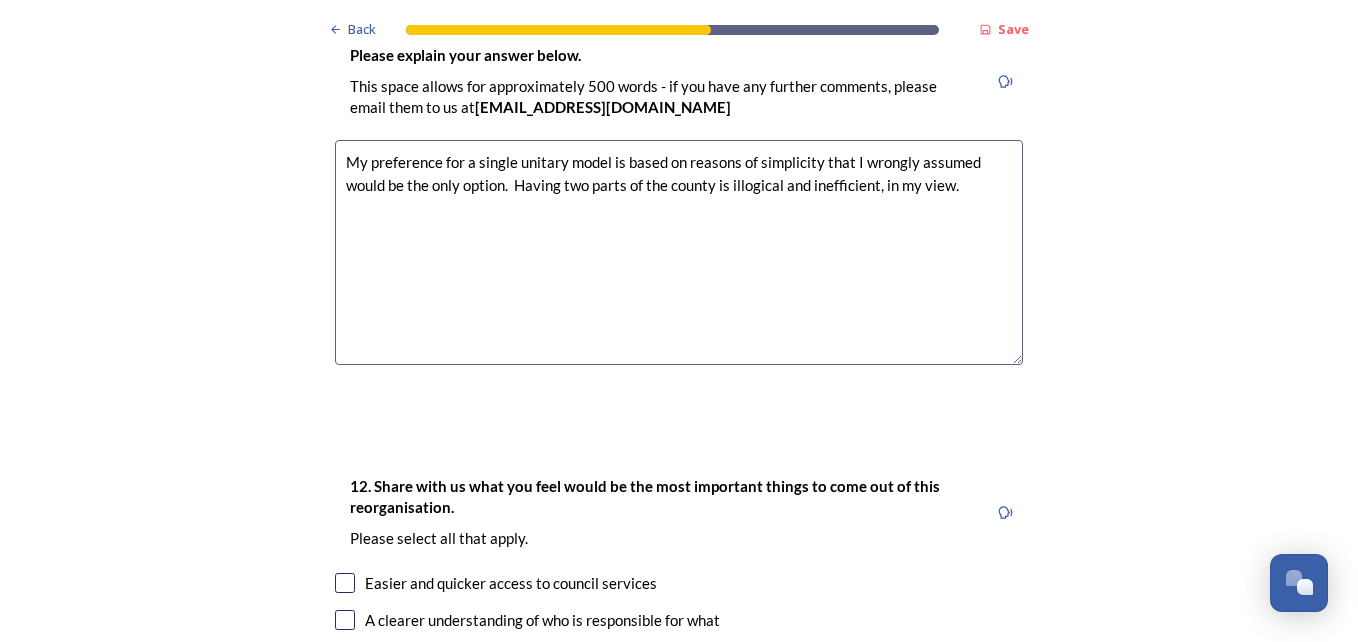 scroll, scrollTop: 3000, scrollLeft: 0, axis: vertical 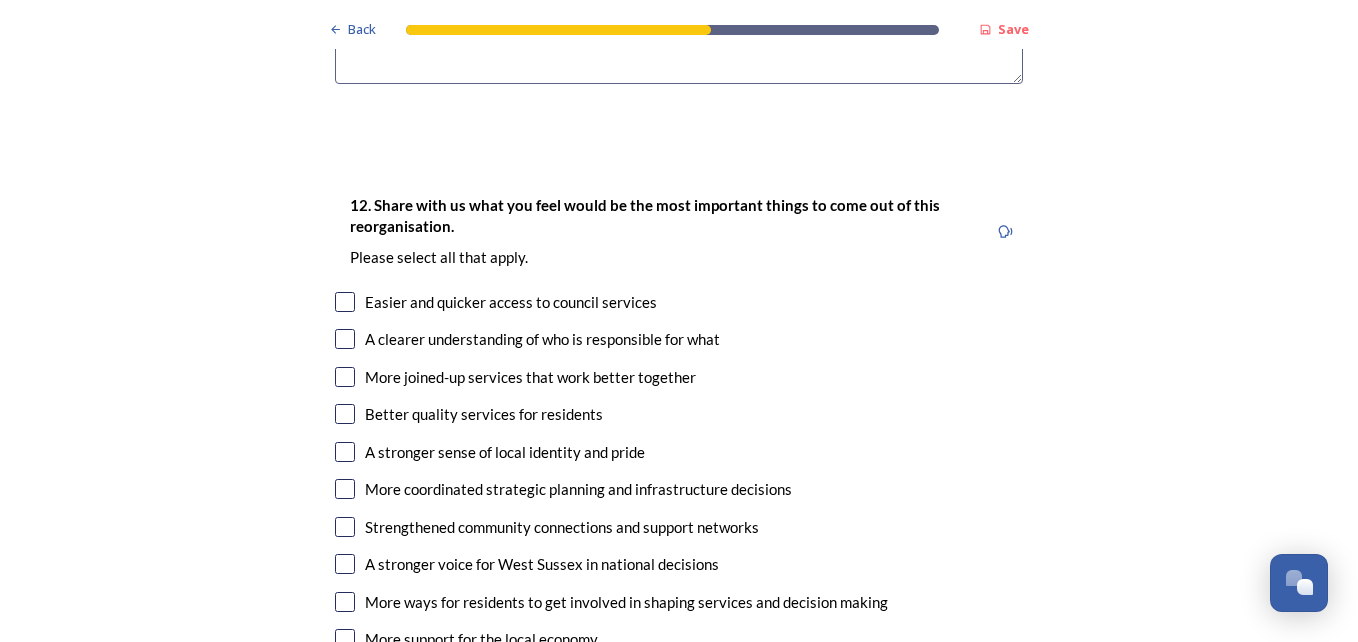 type on "My preference for a single unitary model is based on reasons of simplicity that I wrongly assumed would be the only option.  Having two parts of the county is illogical and inefficient, in my view." 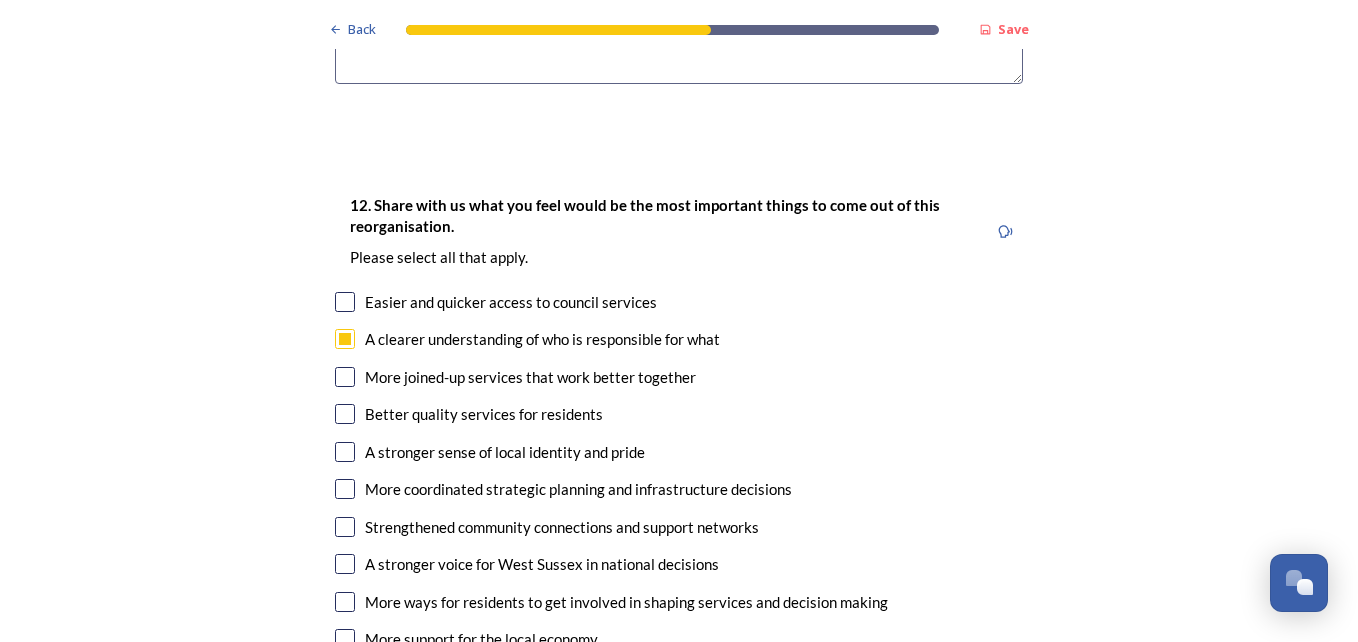 click at bounding box center (345, 377) 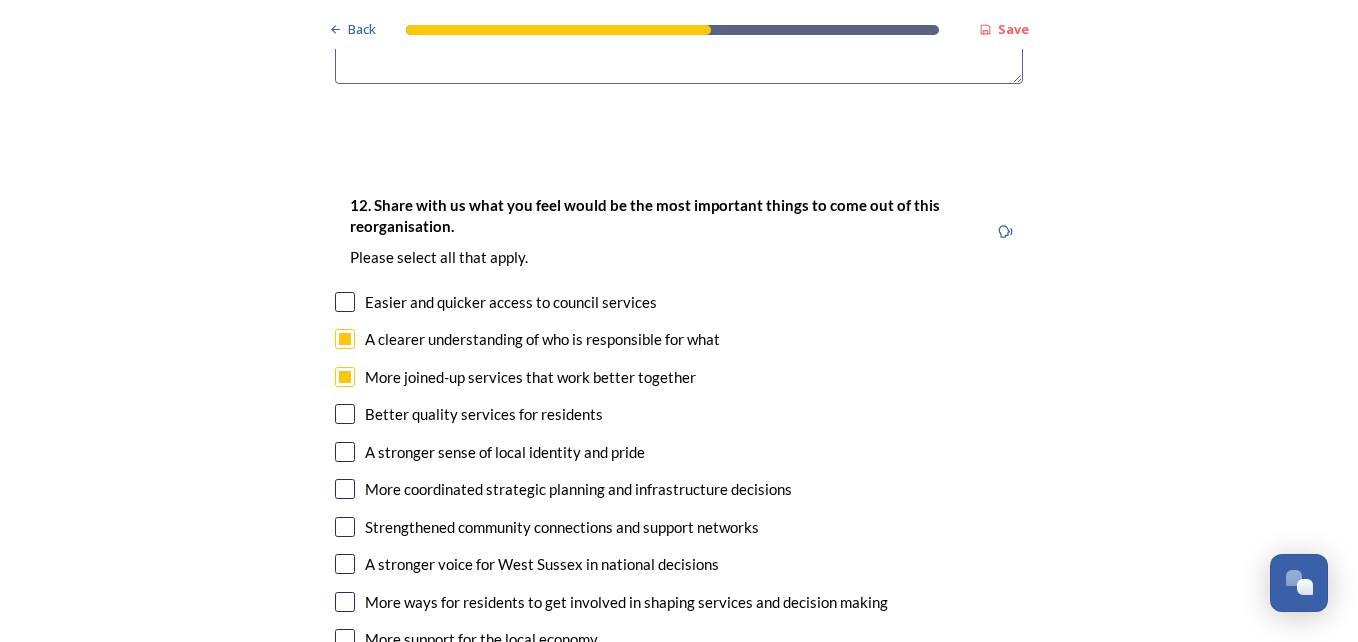 click at bounding box center (345, 489) 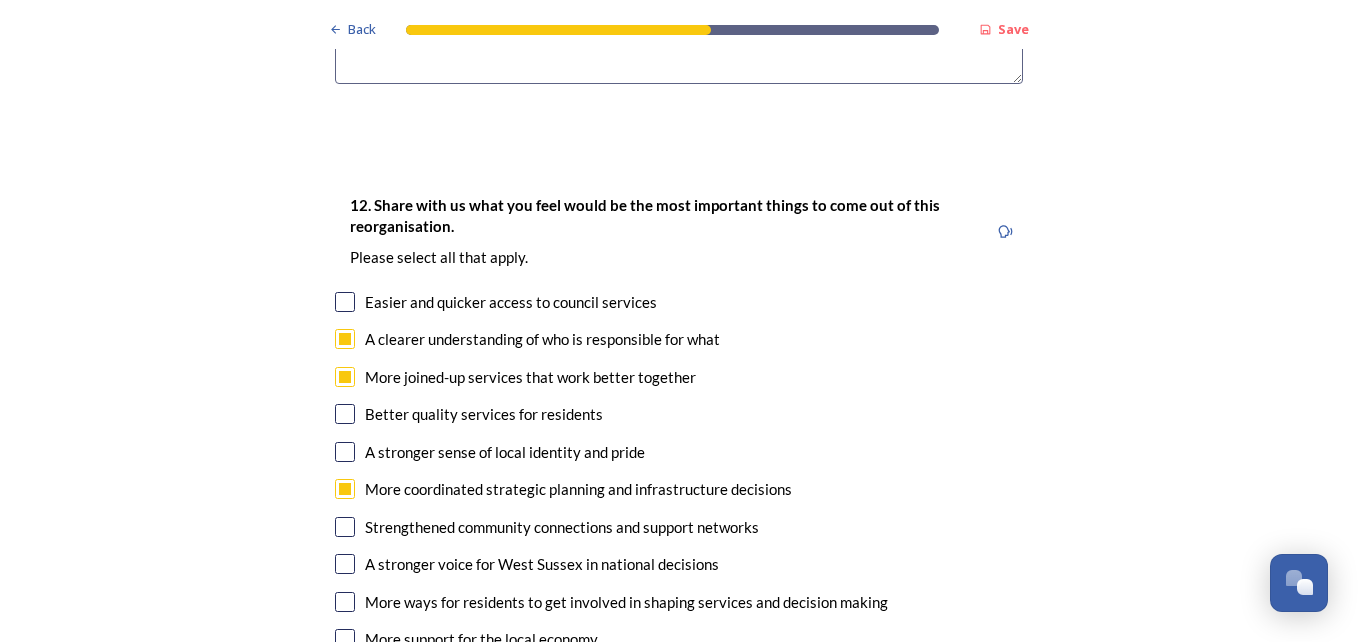 click at bounding box center [345, 564] 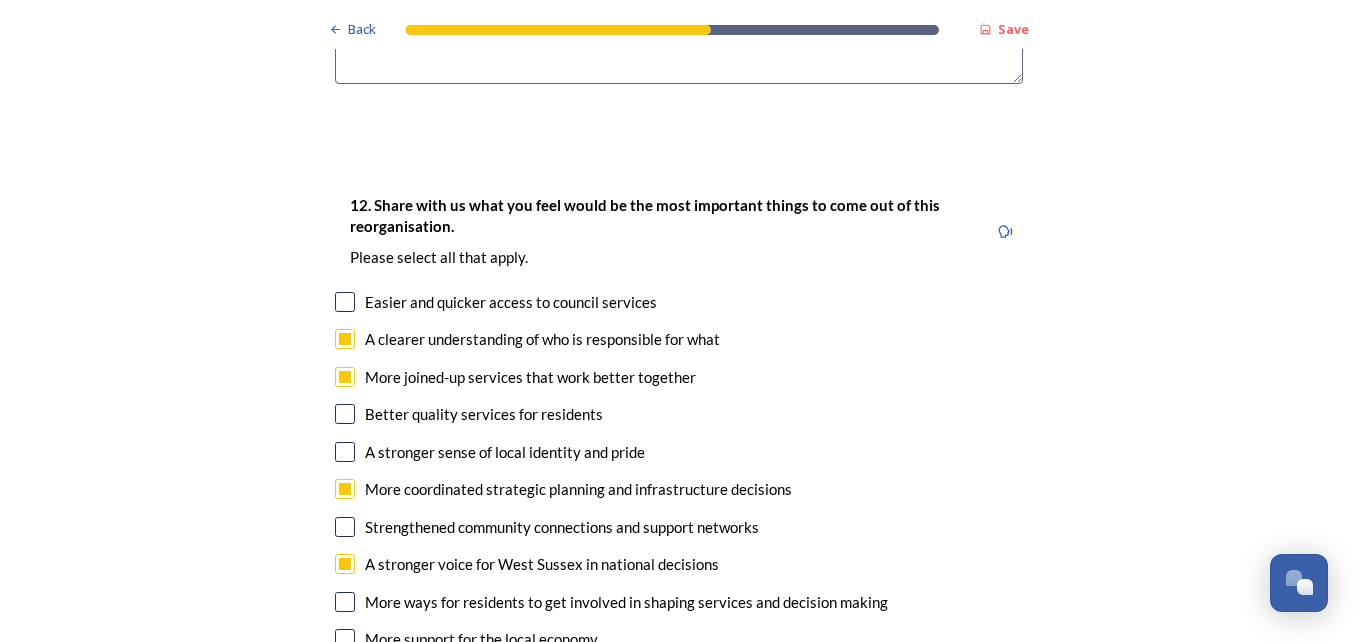 drag, startPoint x: 333, startPoint y: 238, endPoint x: 332, endPoint y: 251, distance: 13.038404 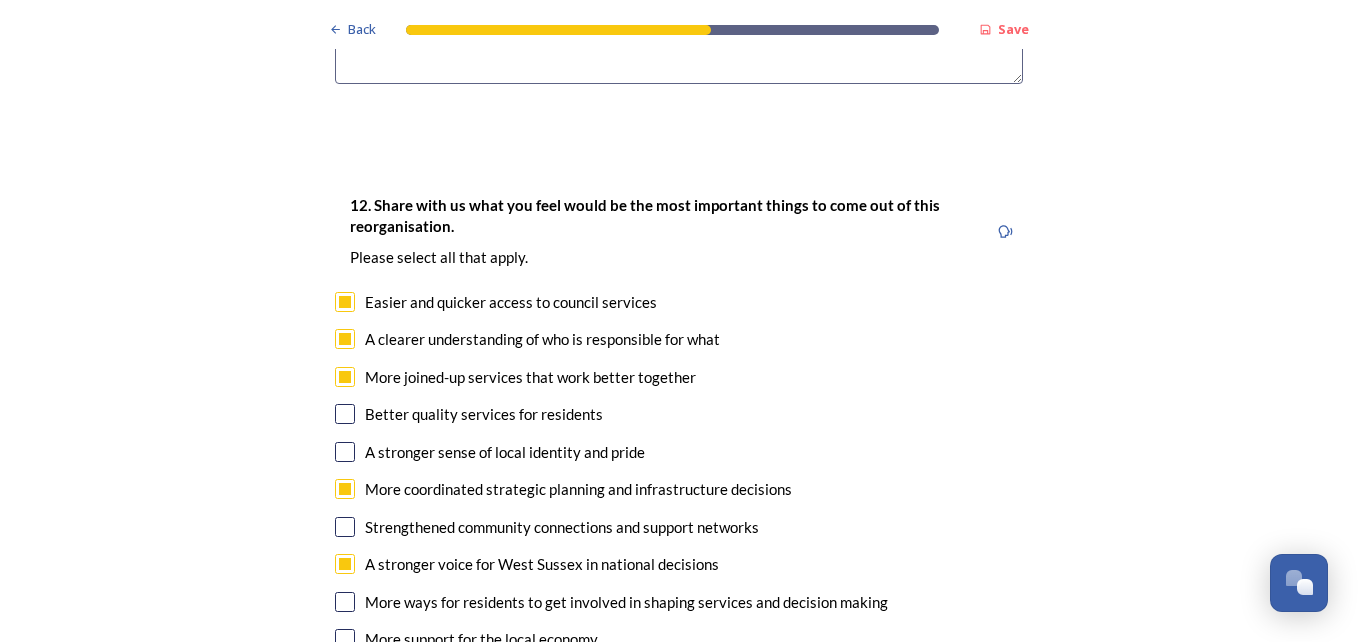 click at bounding box center [345, 602] 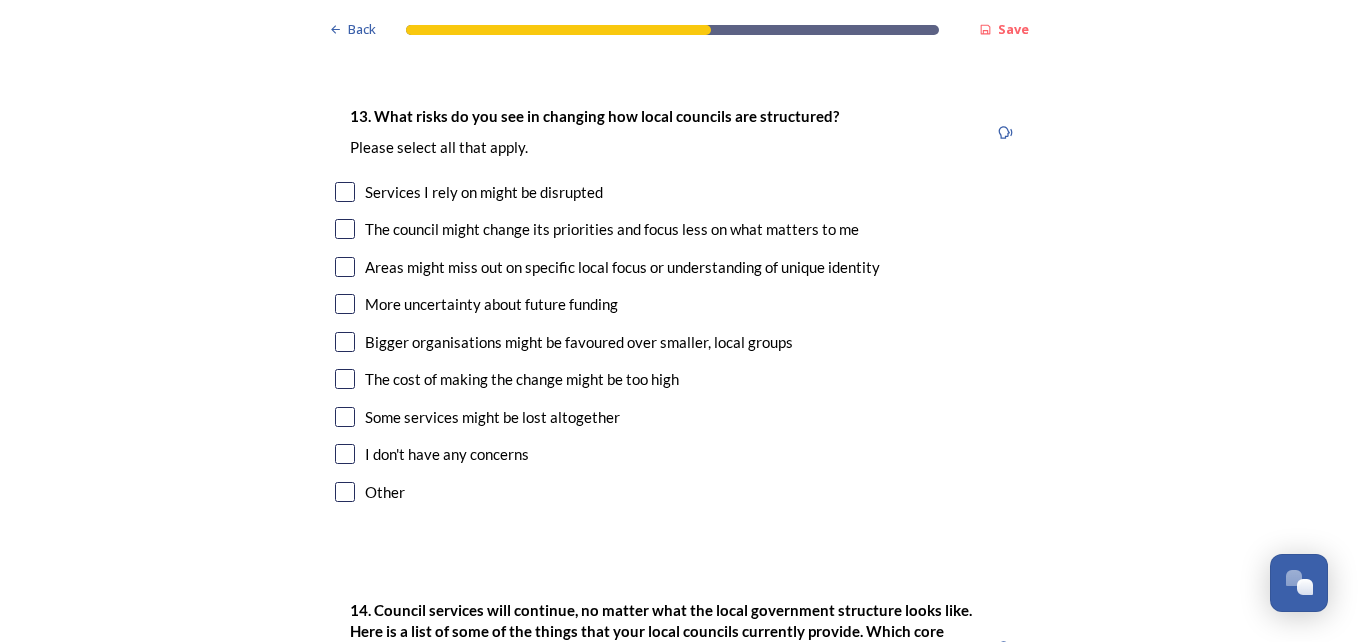 scroll, scrollTop: 3960, scrollLeft: 0, axis: vertical 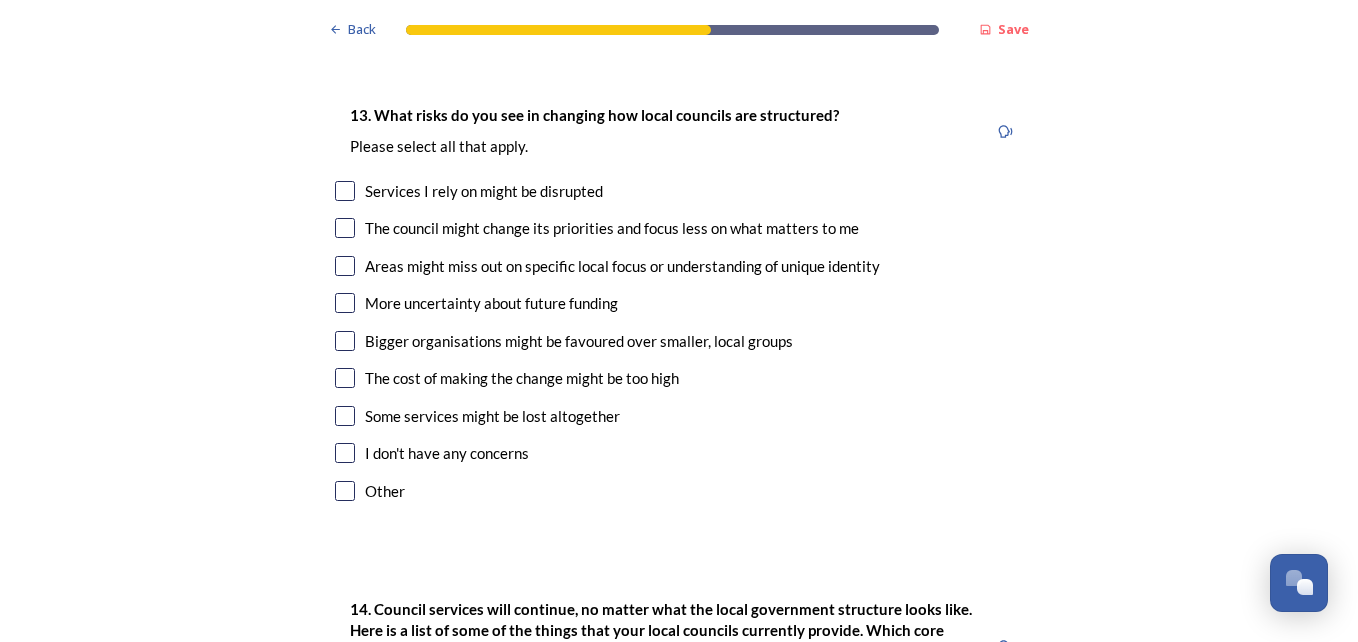 click at bounding box center (345, 191) 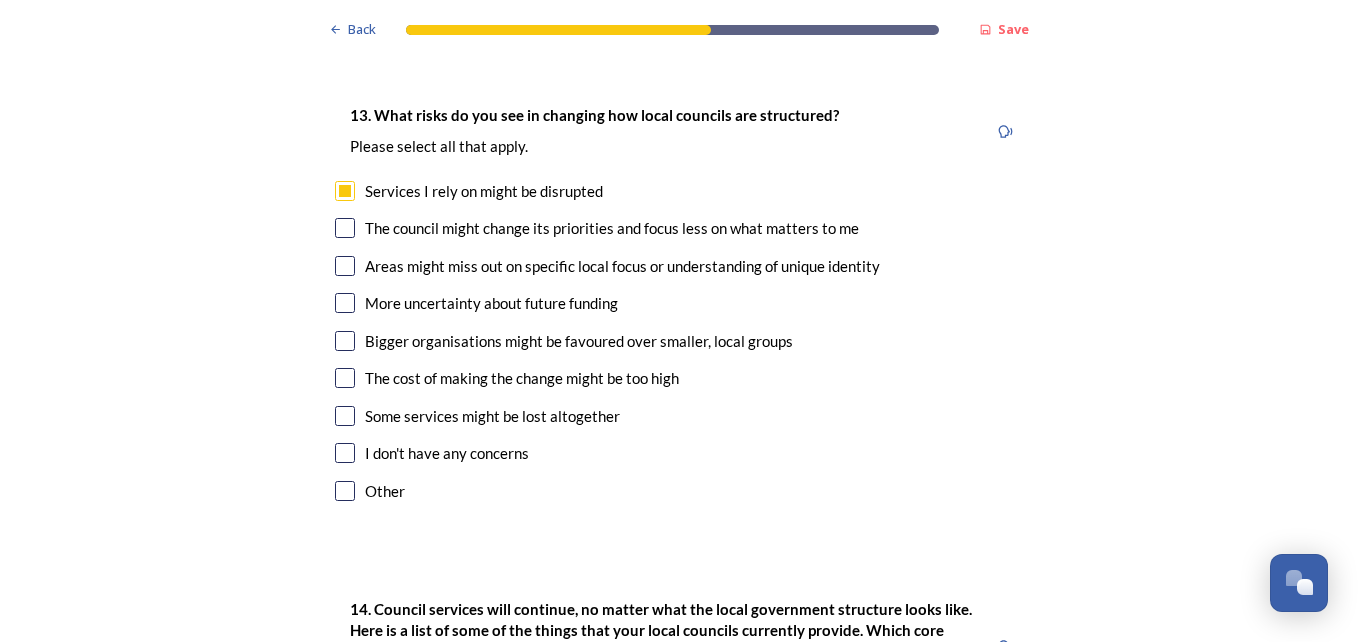 click at bounding box center (345, 266) 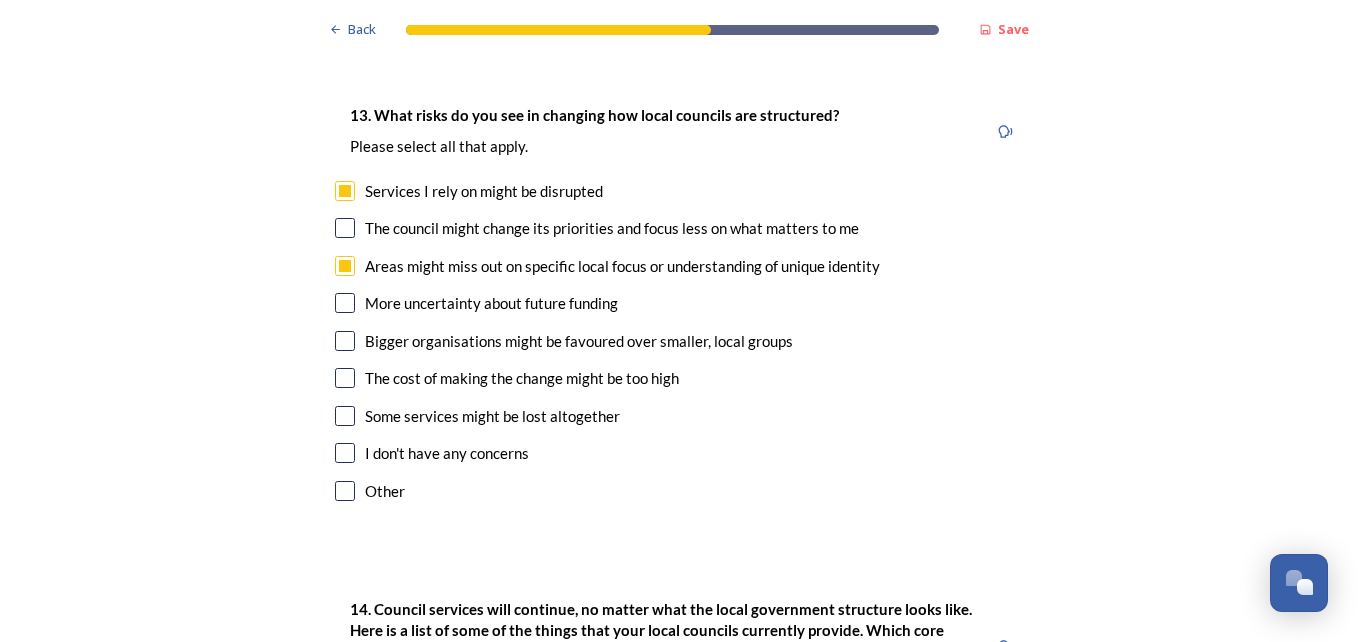 click at bounding box center (345, 378) 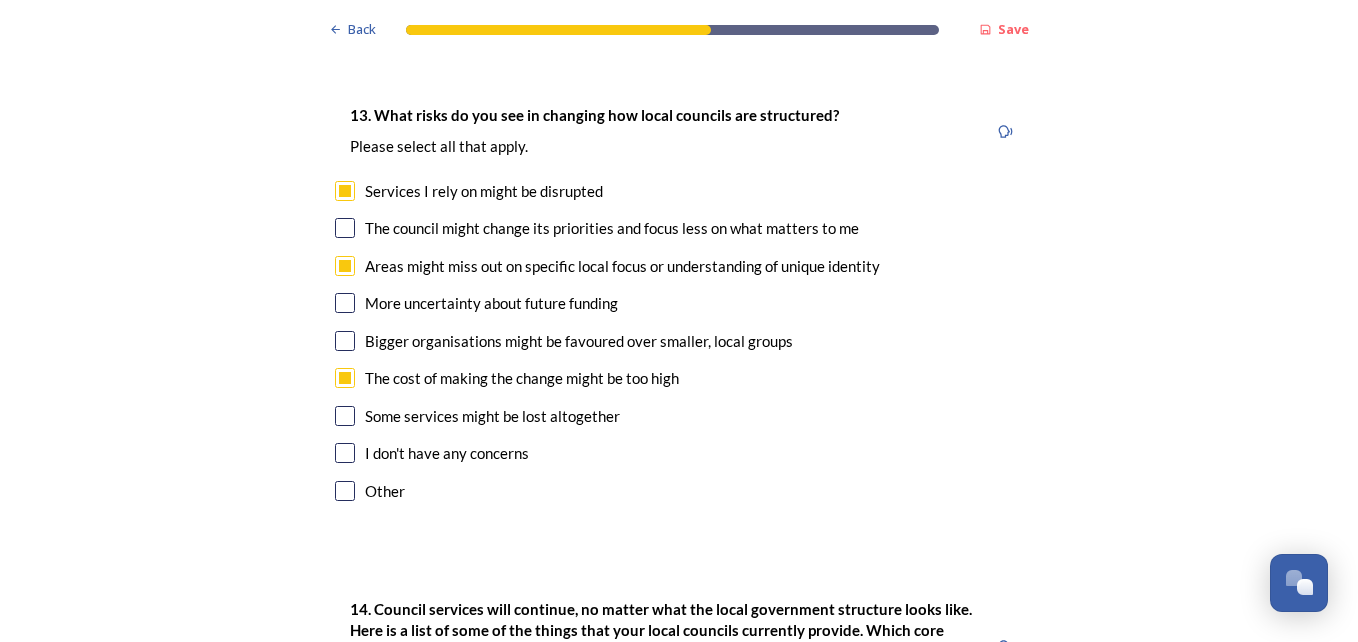 click at bounding box center [345, 416] 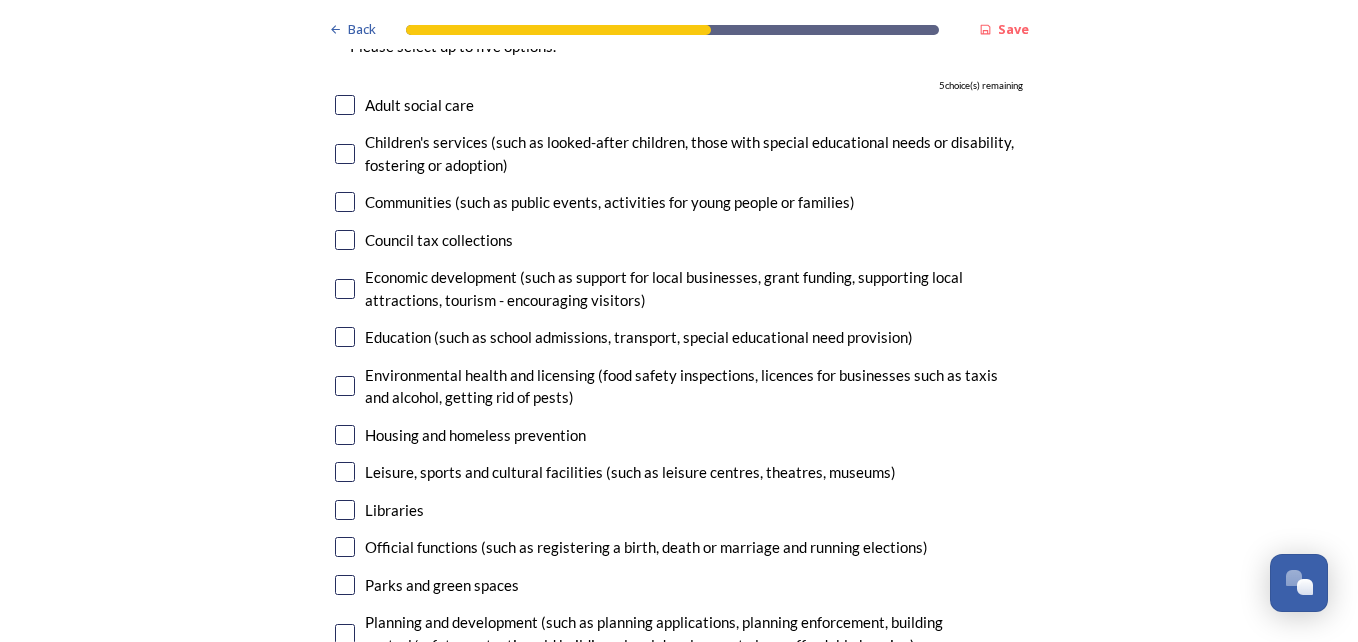 scroll, scrollTop: 4600, scrollLeft: 0, axis: vertical 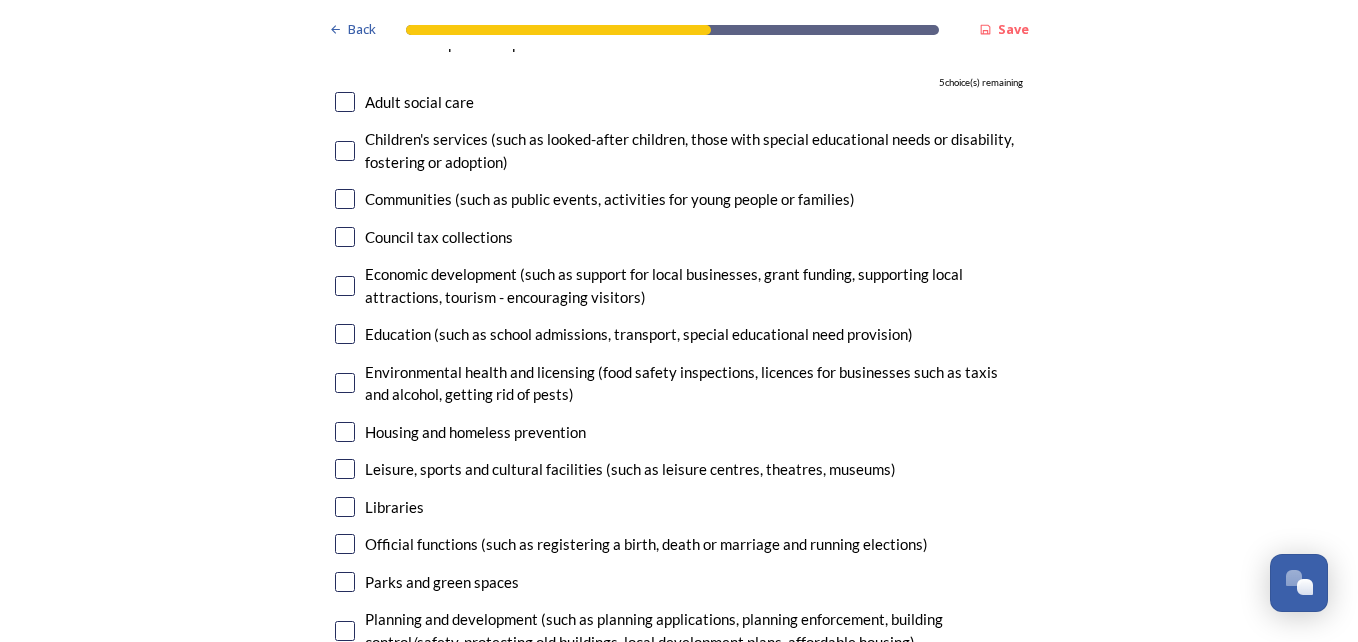 click at bounding box center (345, 383) 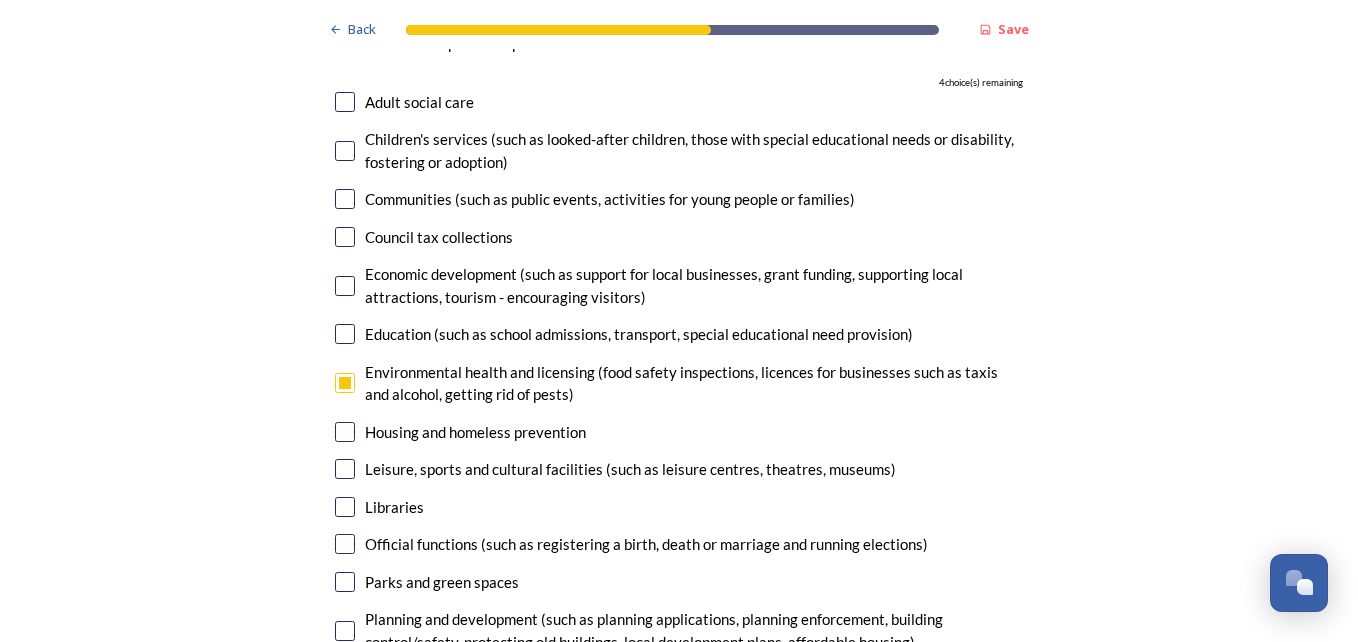 click at bounding box center [345, 691] 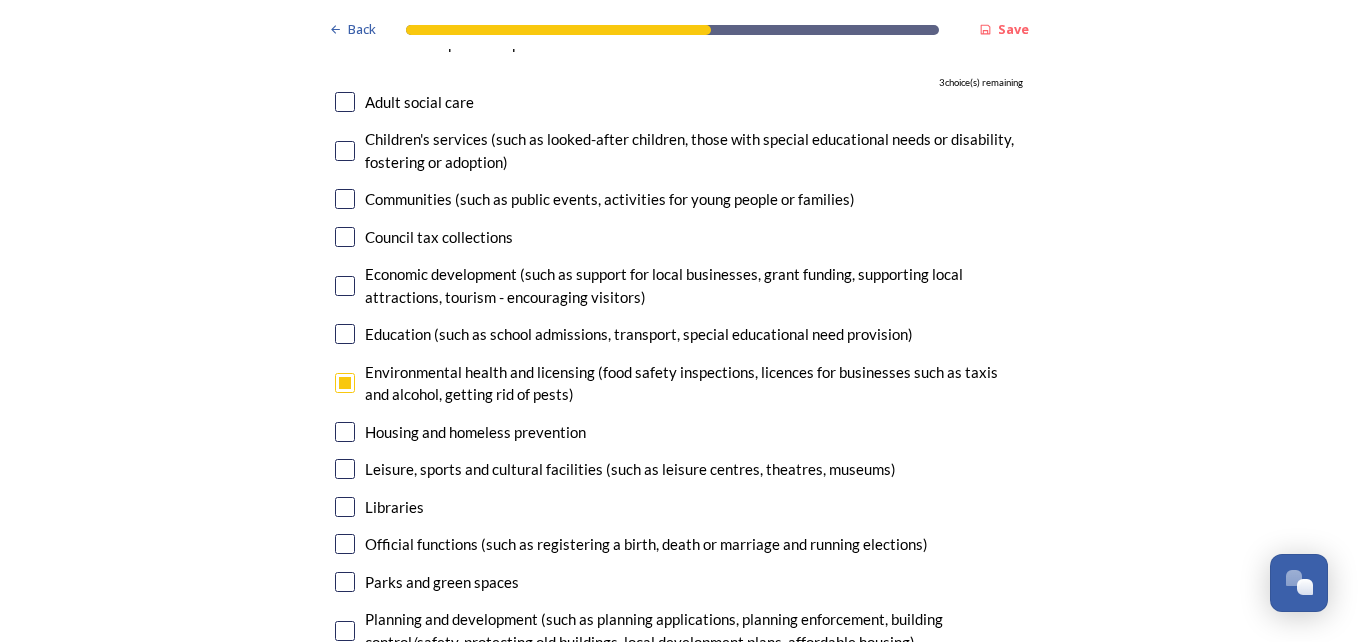 click at bounding box center (345, 631) 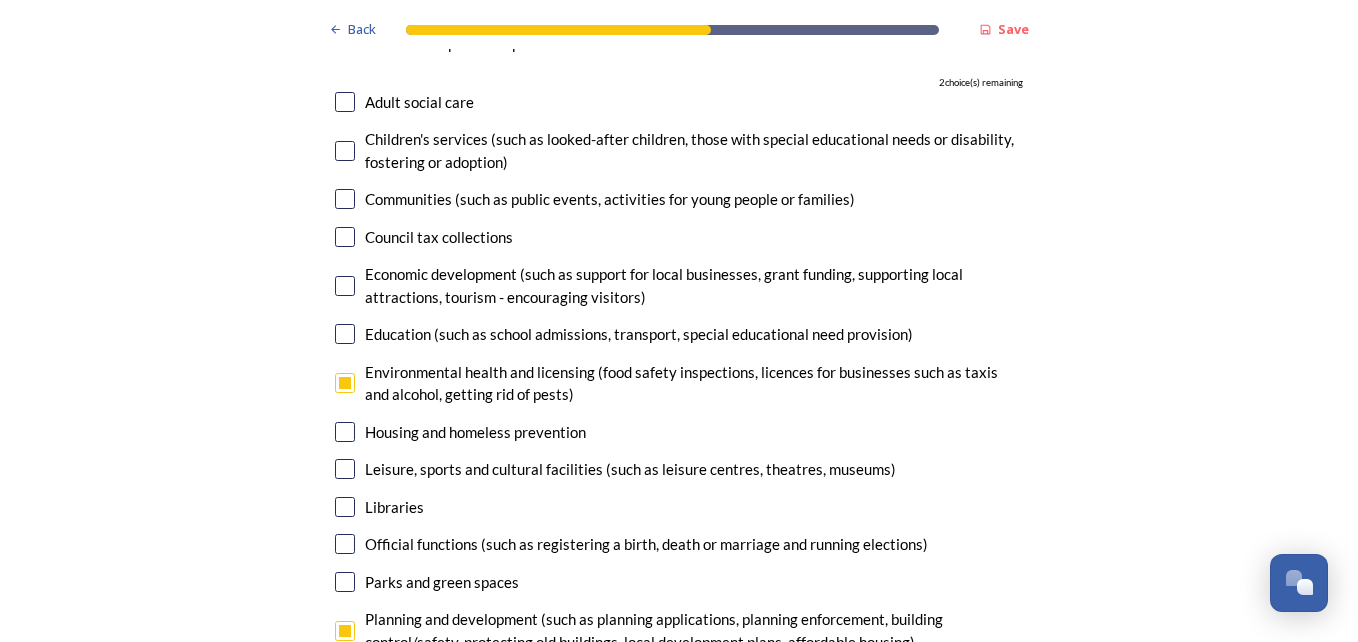 drag, startPoint x: 335, startPoint y: 406, endPoint x: 478, endPoint y: 422, distance: 143.89232 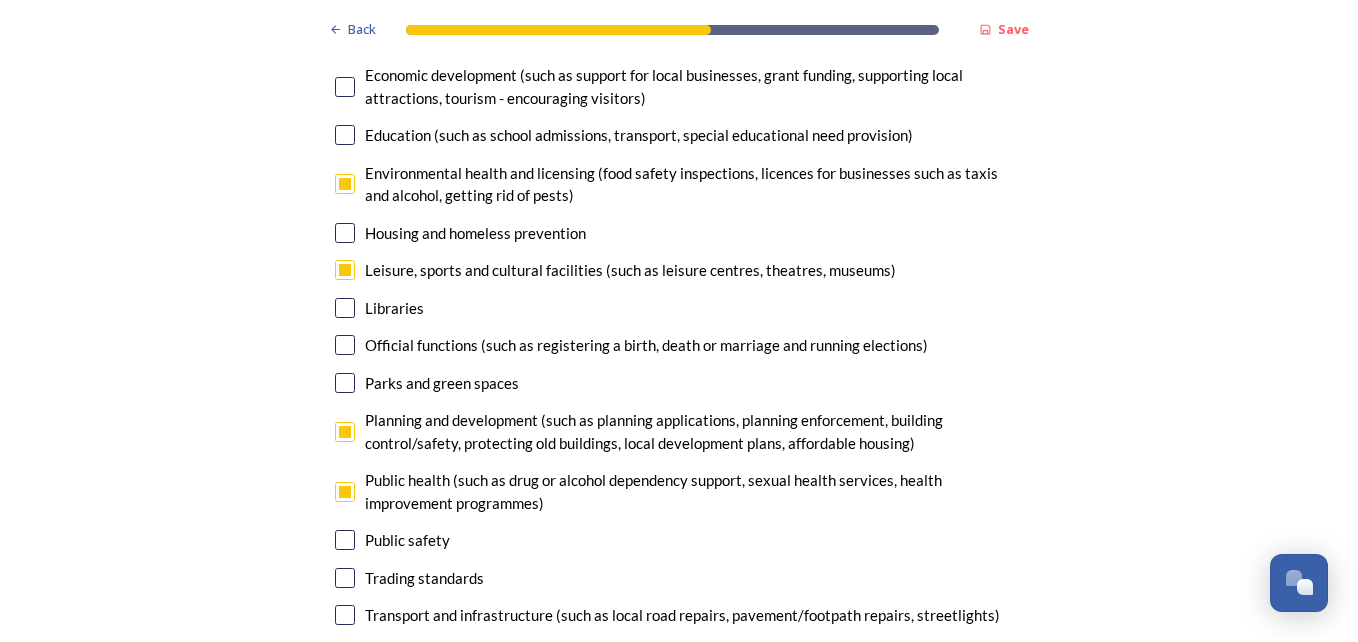 scroll, scrollTop: 4800, scrollLeft: 0, axis: vertical 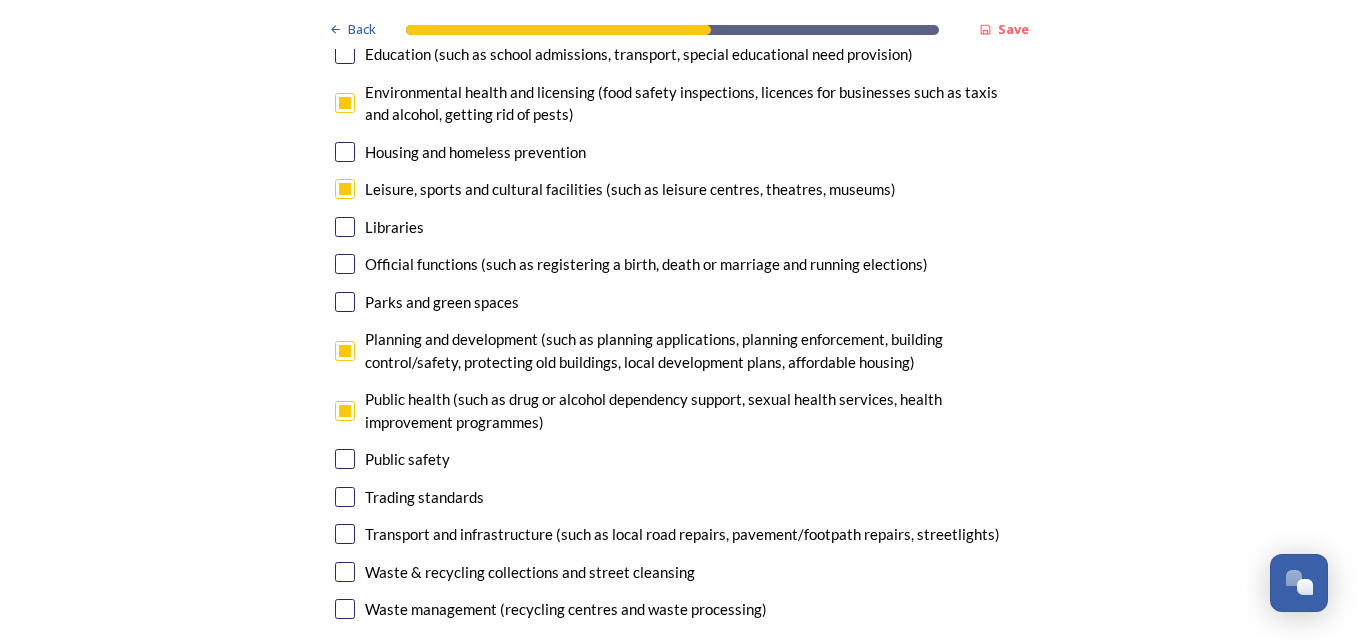 click at bounding box center (345, 534) 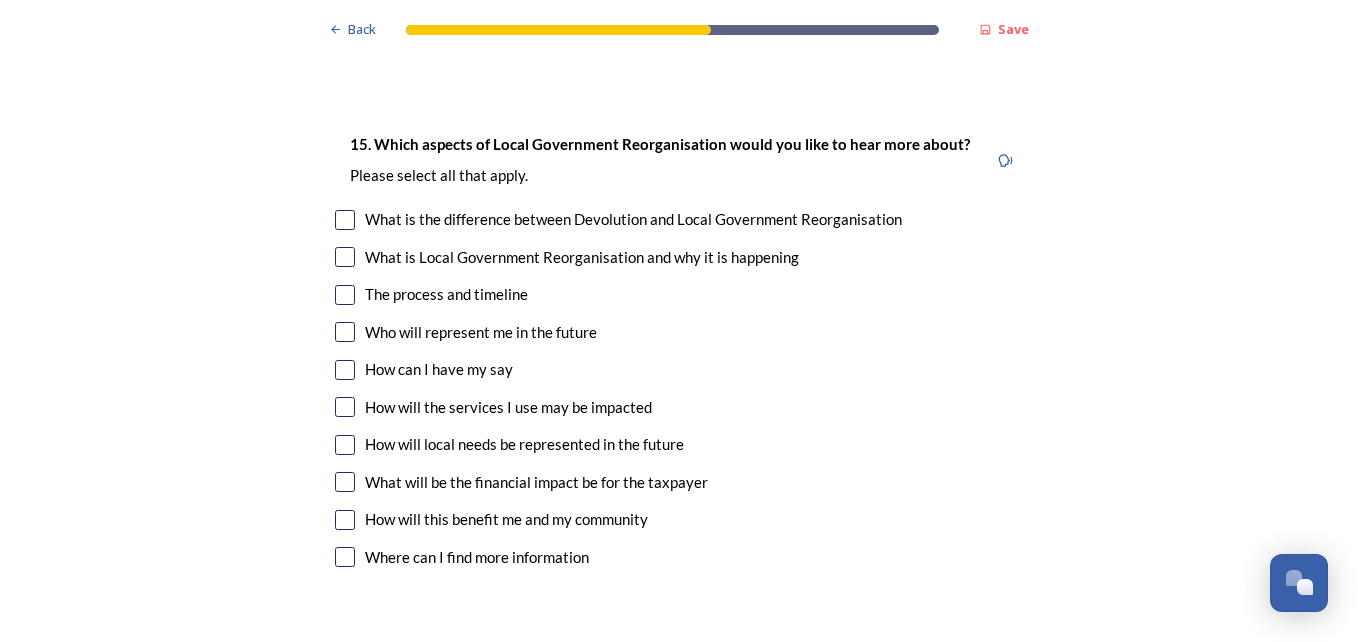 scroll, scrollTop: 5467, scrollLeft: 0, axis: vertical 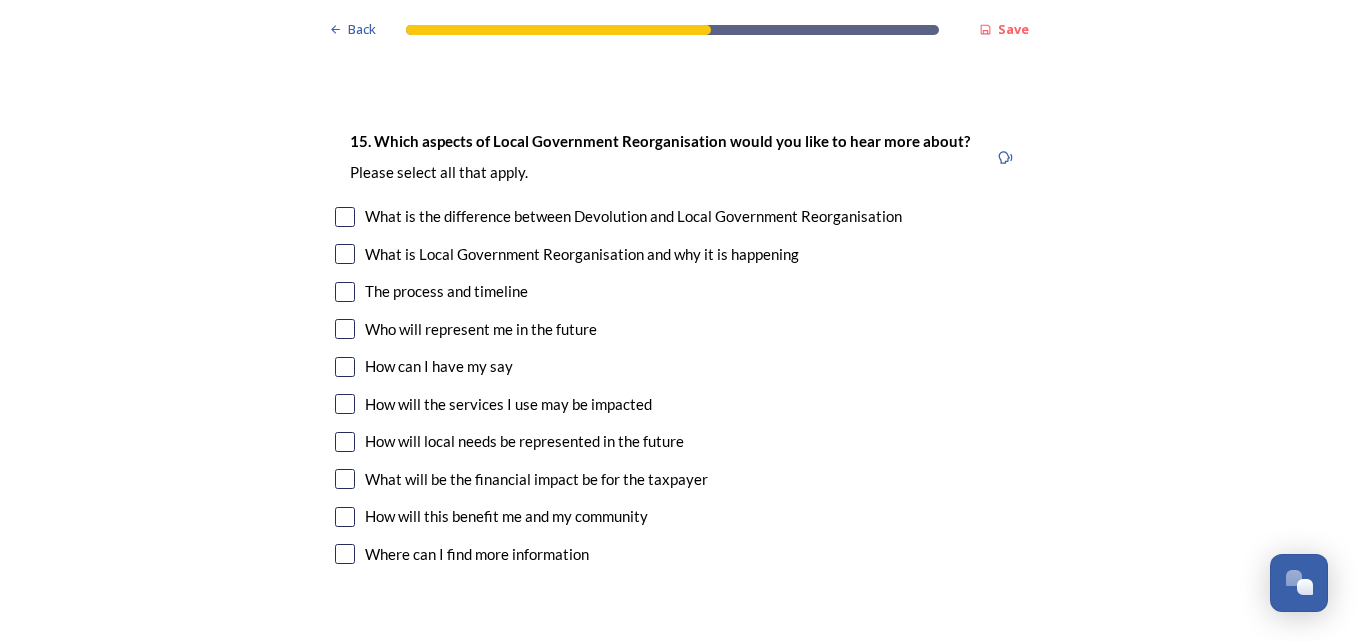 click at bounding box center (345, 292) 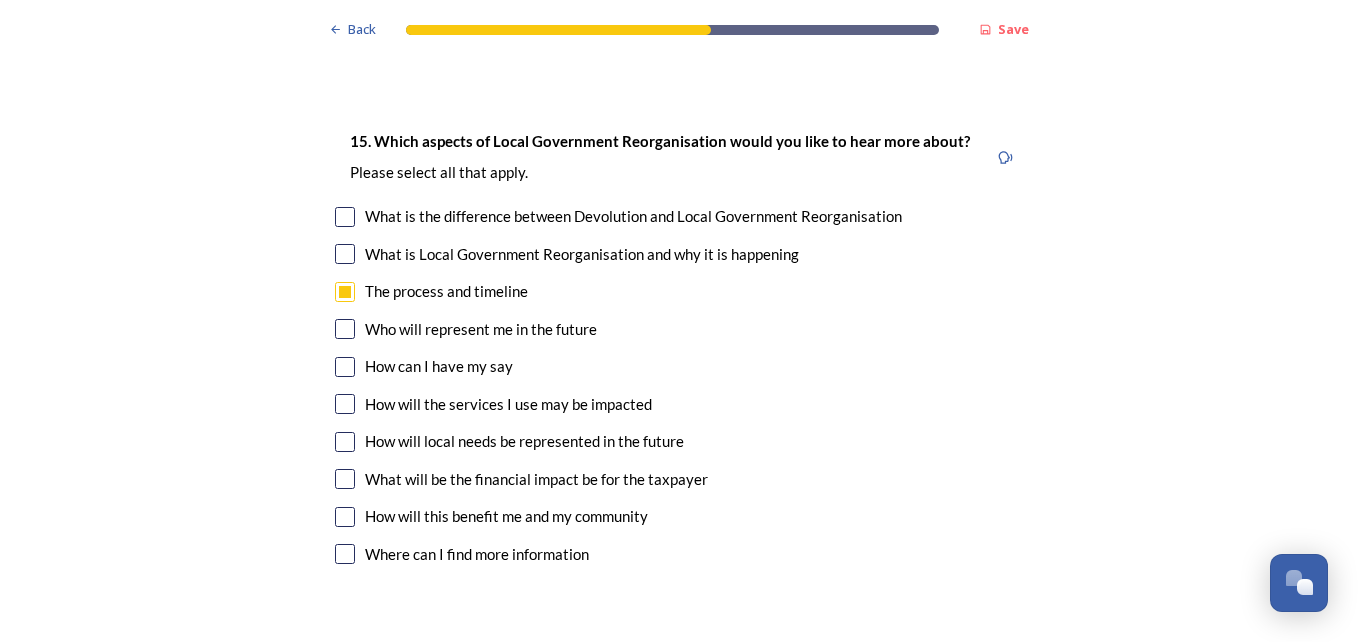 click at bounding box center [345, 404] 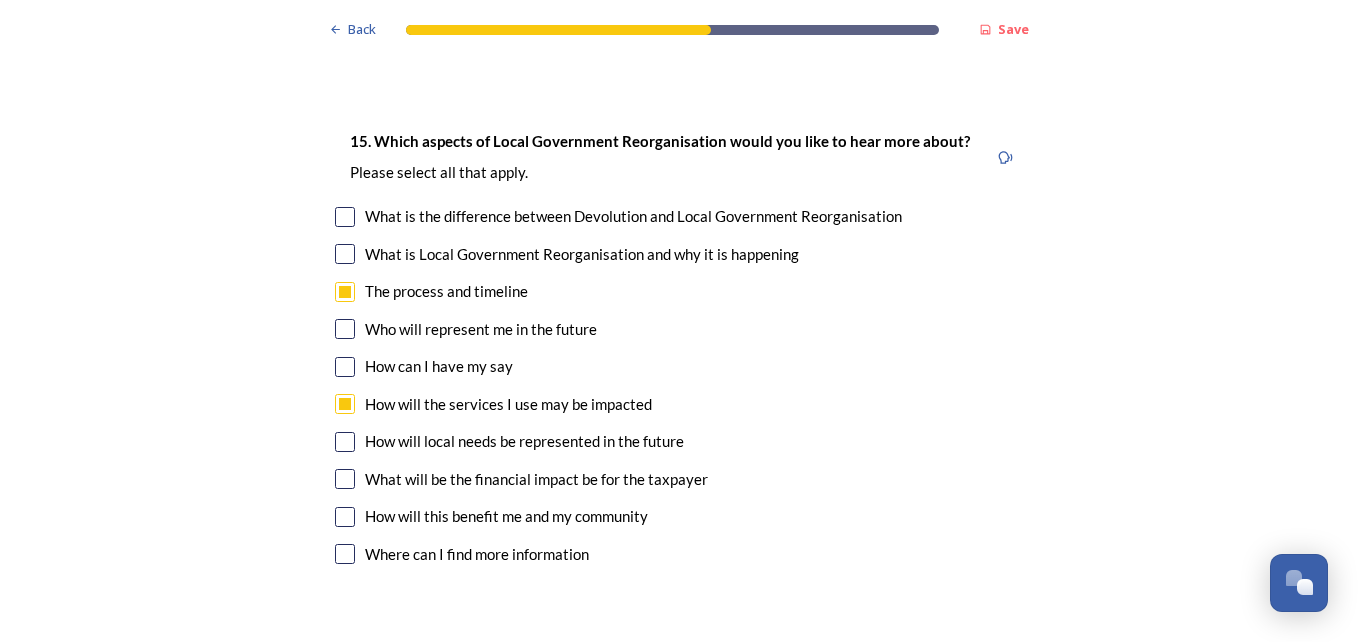 click at bounding box center [345, 479] 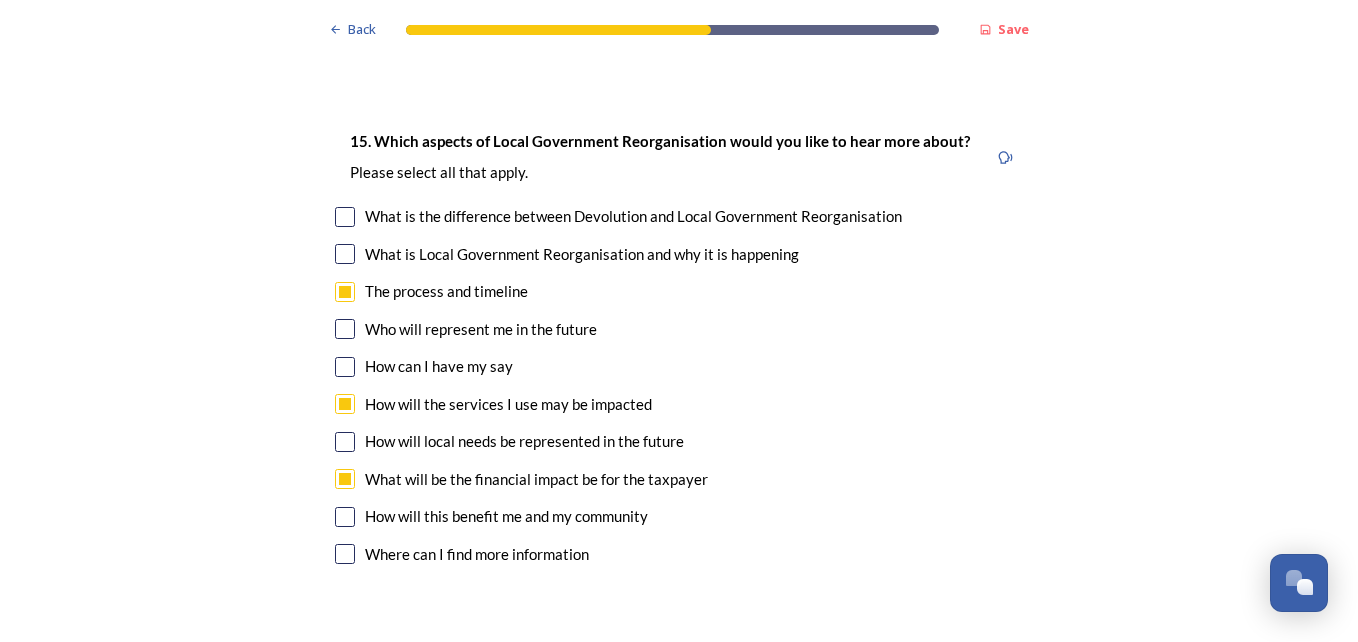 click at bounding box center (345, 517) 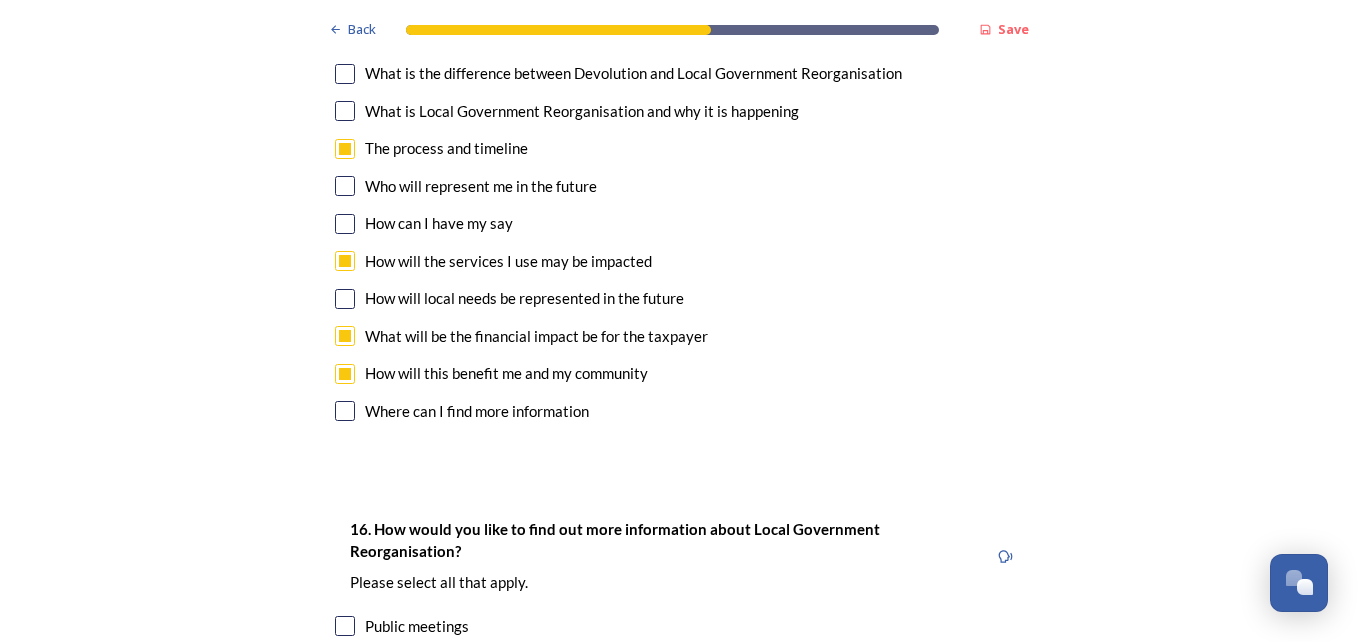 scroll, scrollTop: 5627, scrollLeft: 0, axis: vertical 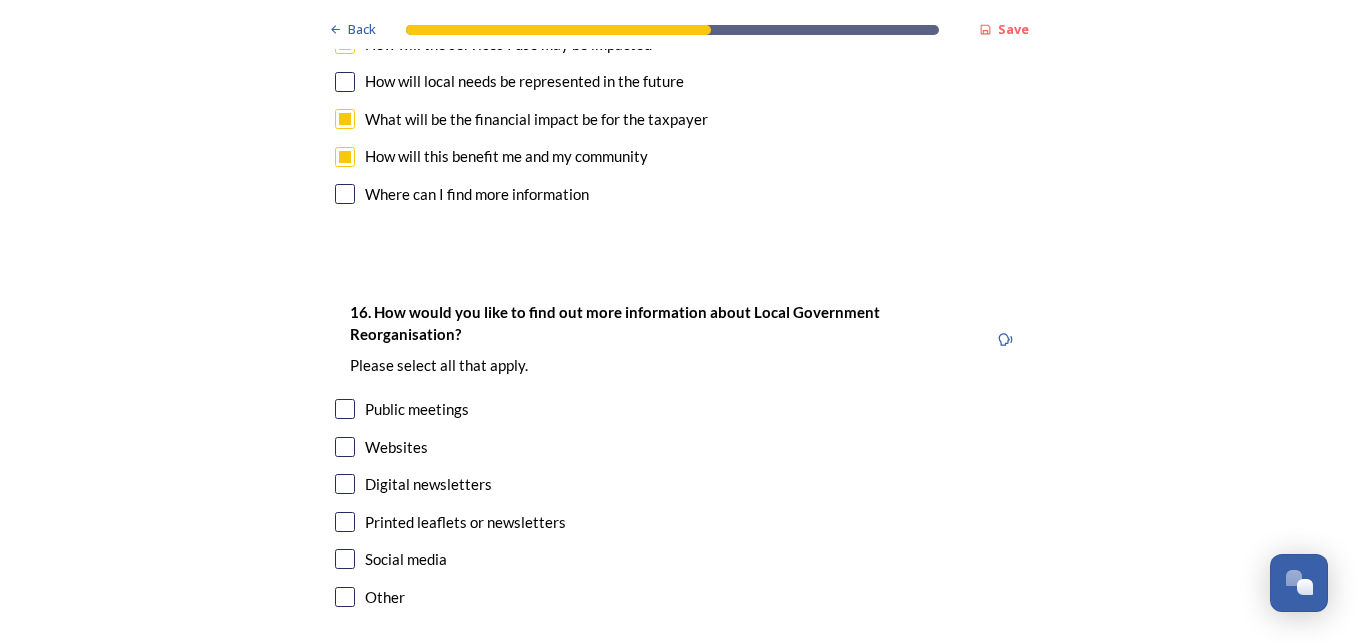 click at bounding box center [345, 484] 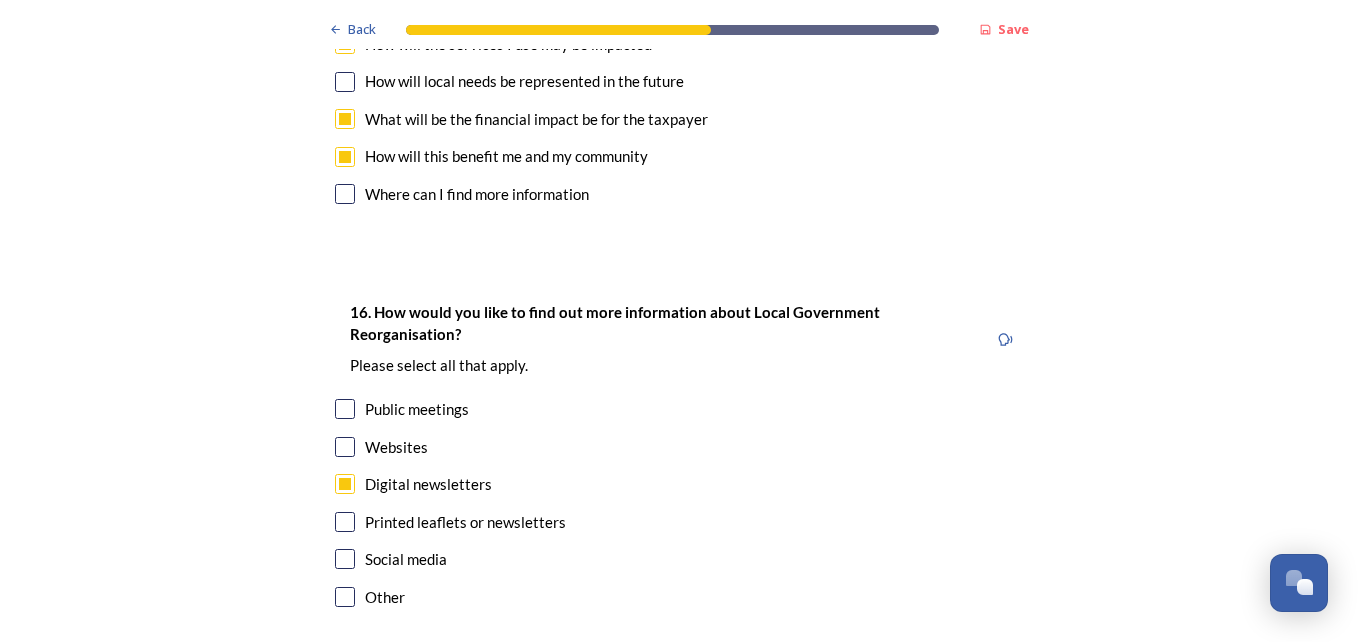 drag, startPoint x: 341, startPoint y: 386, endPoint x: 440, endPoint y: 430, distance: 108.33743 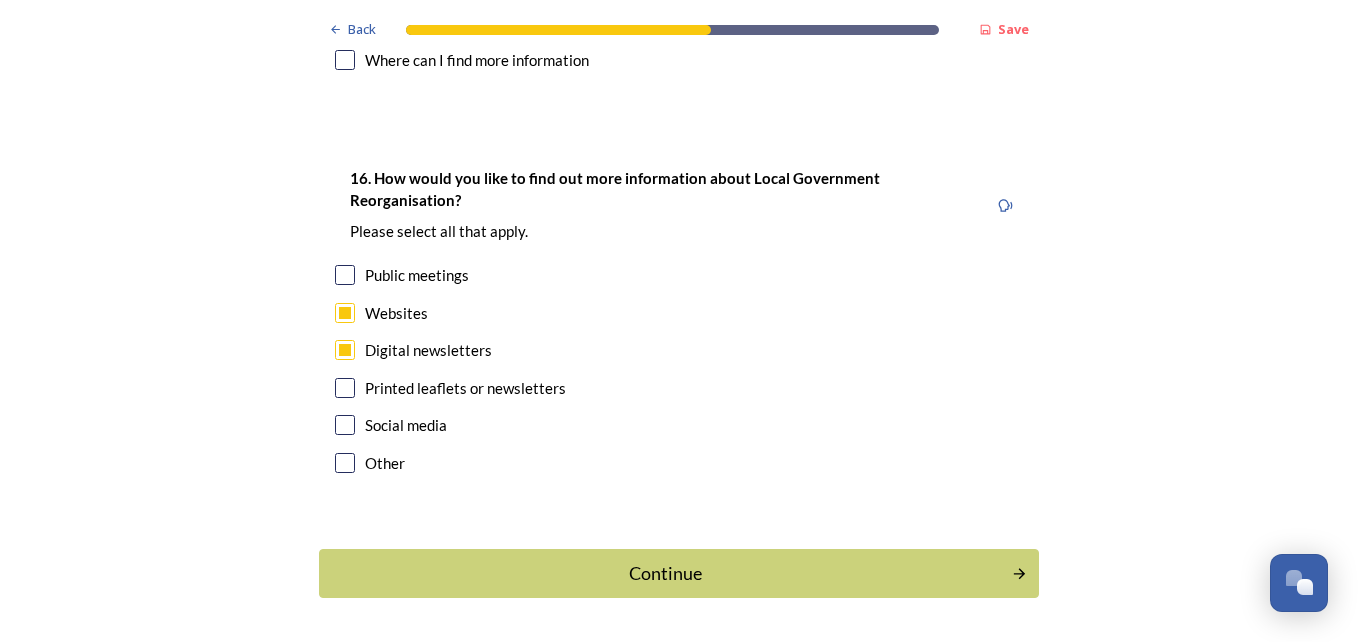 scroll, scrollTop: 5974, scrollLeft: 0, axis: vertical 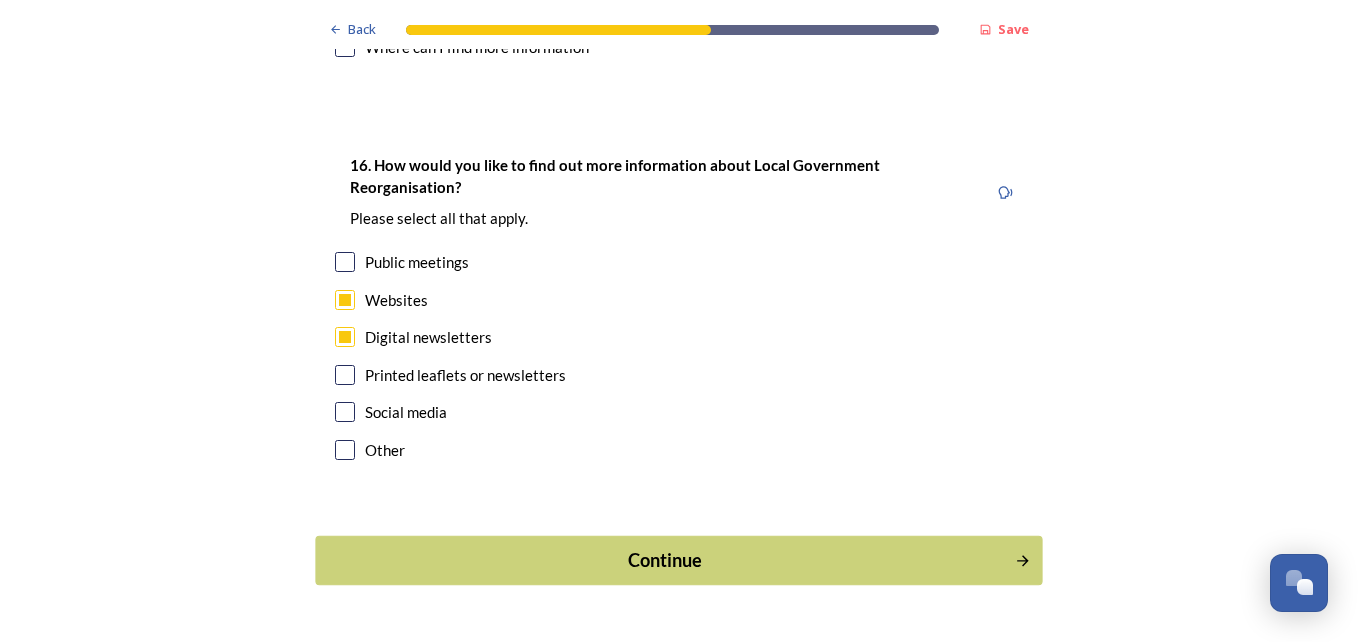 click on "Continue" at bounding box center (665, 560) 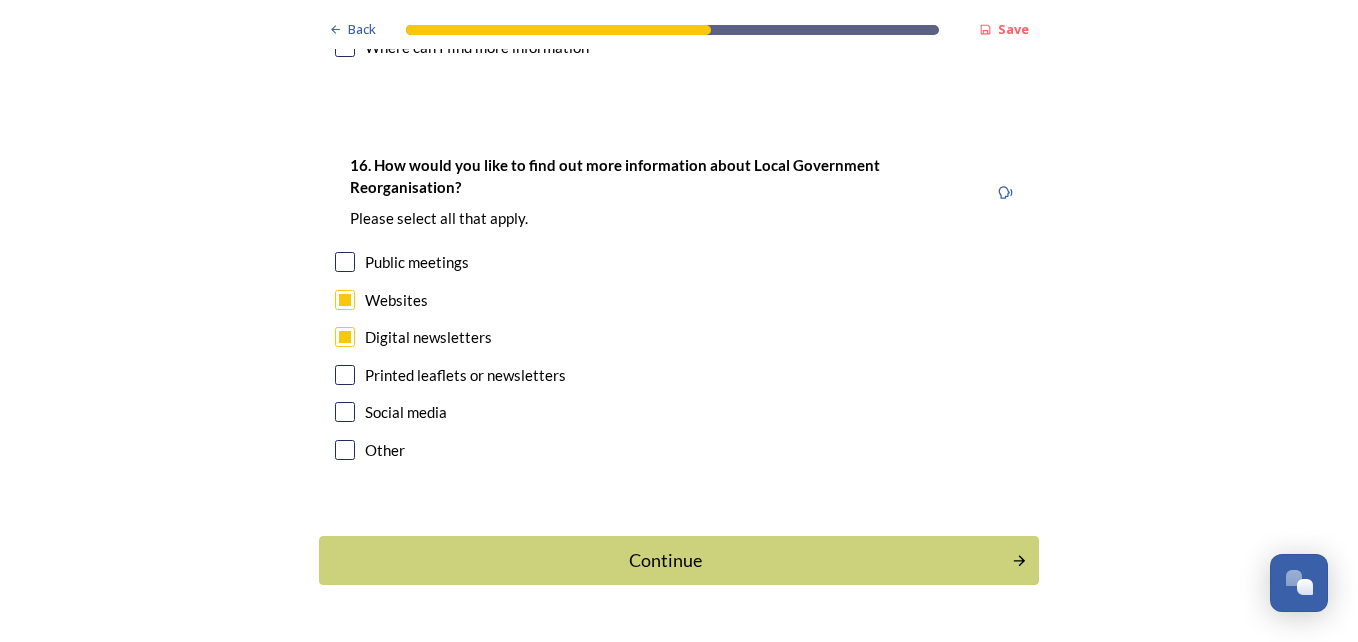 scroll, scrollTop: 0, scrollLeft: 0, axis: both 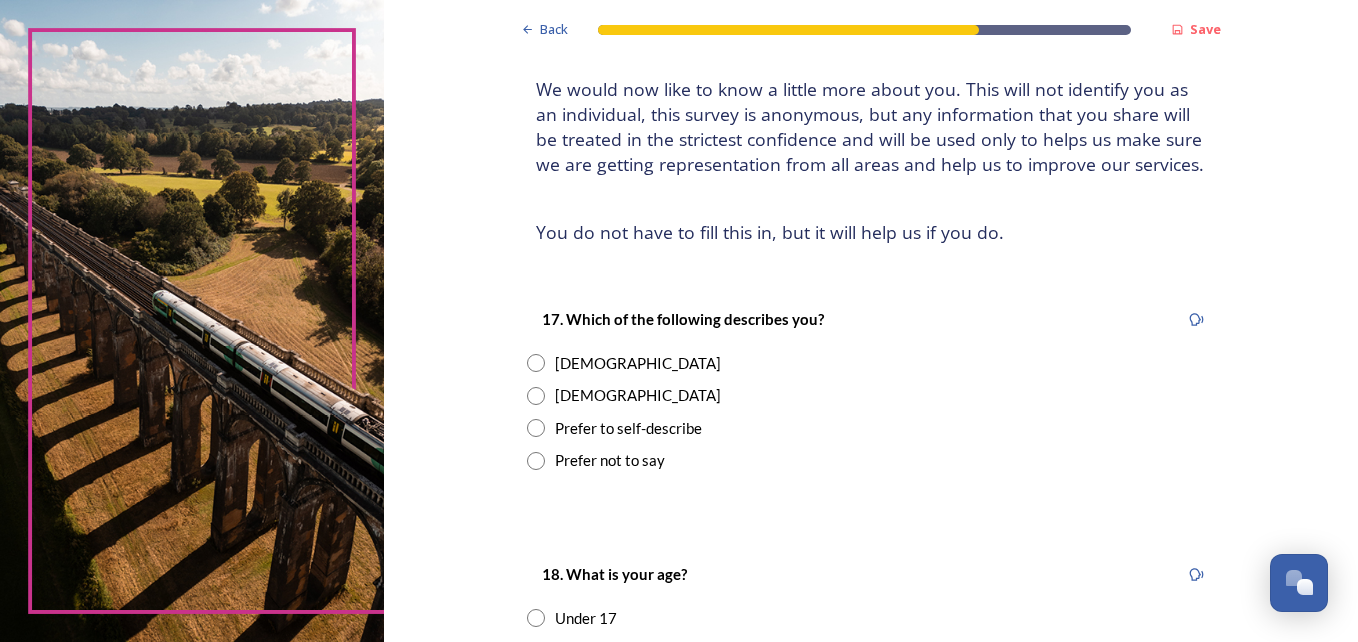drag, startPoint x: 526, startPoint y: 394, endPoint x: 767, endPoint y: 517, distance: 270.57346 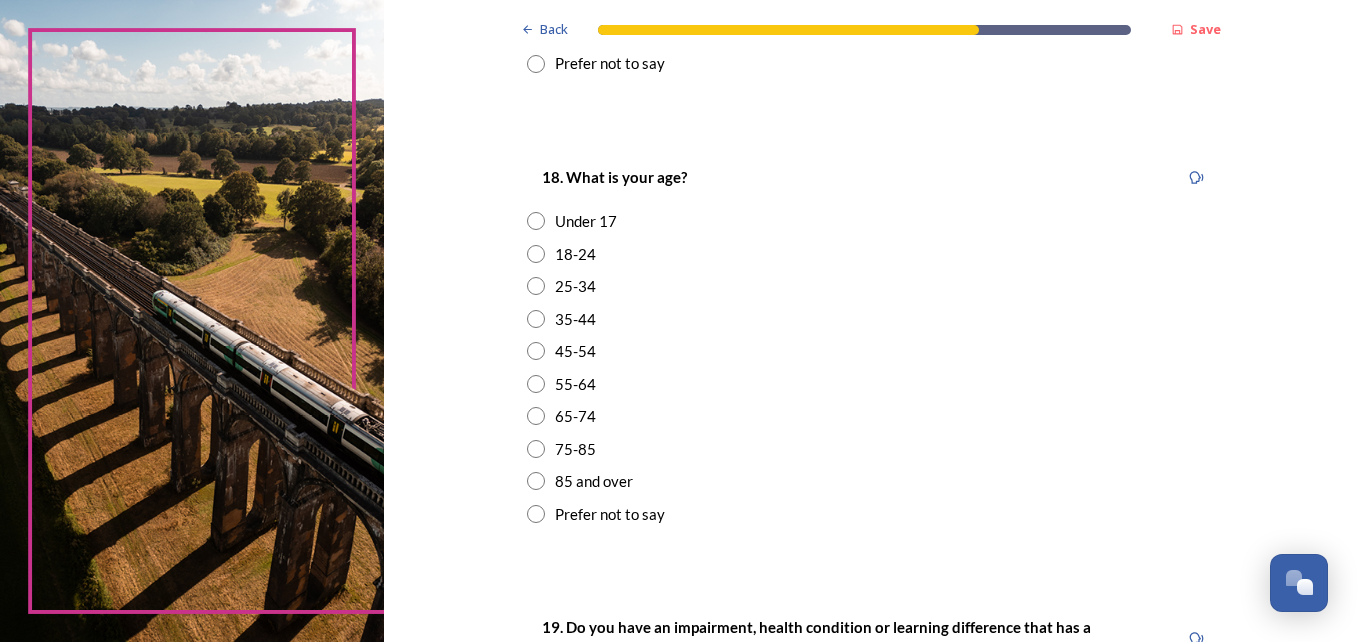 scroll, scrollTop: 560, scrollLeft: 0, axis: vertical 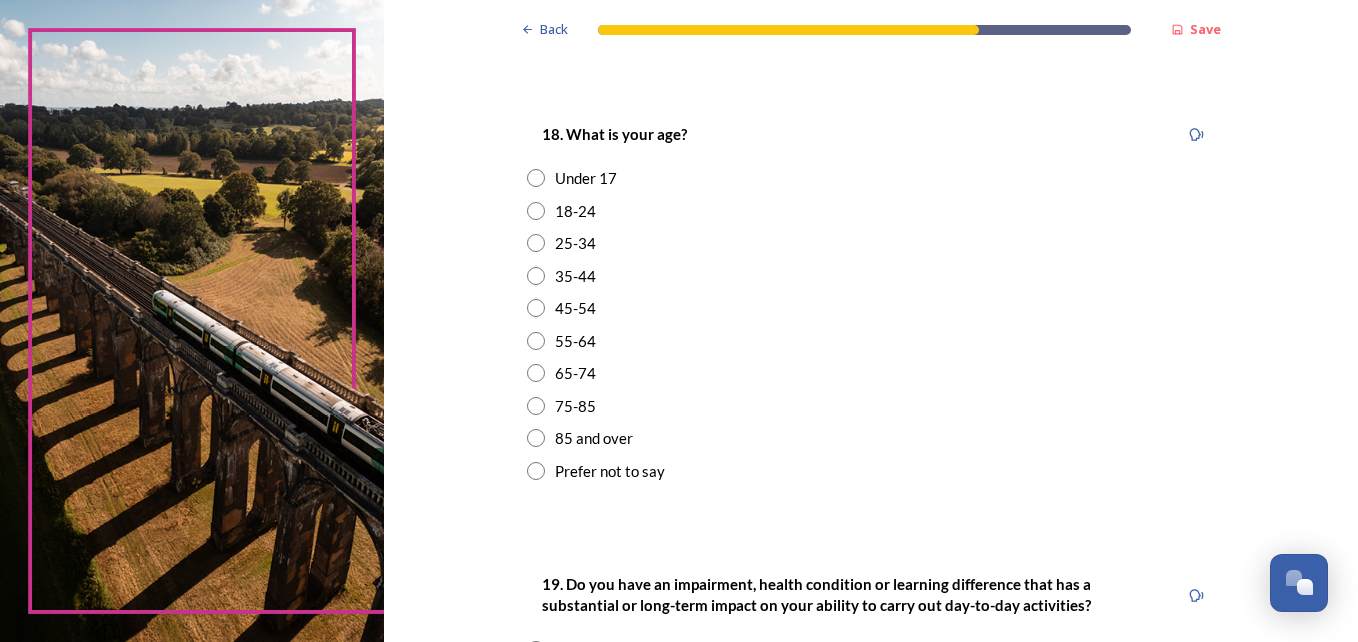 click at bounding box center [536, 406] 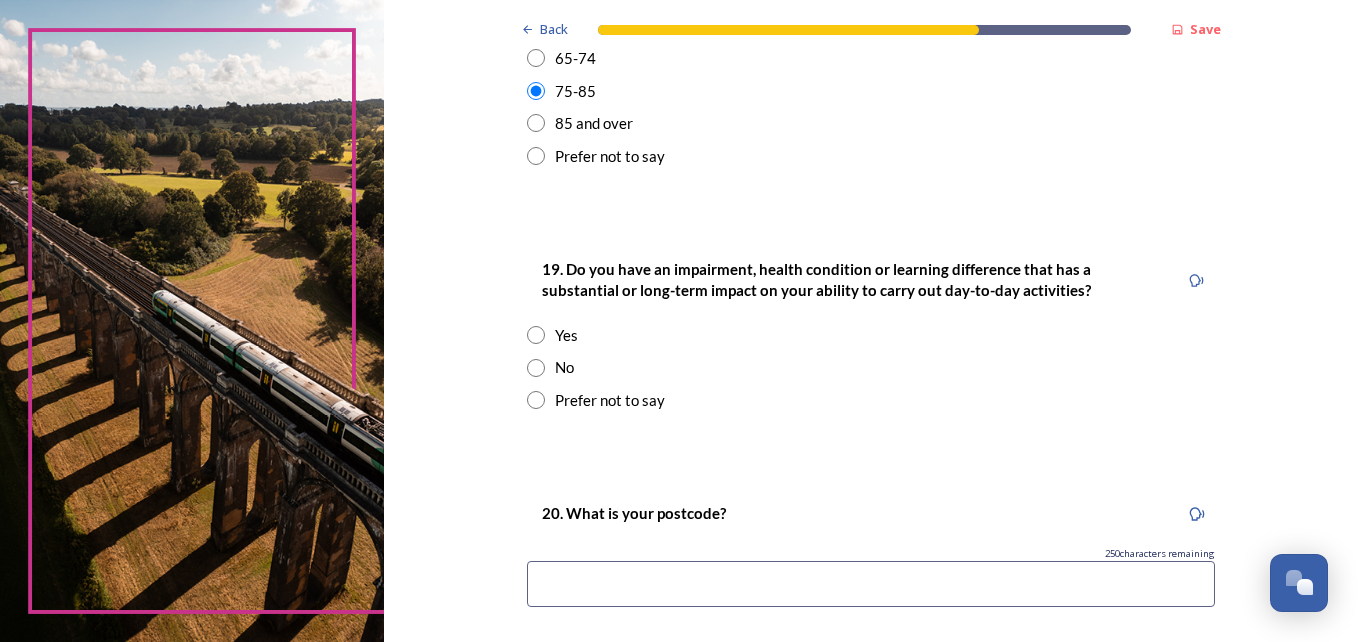 scroll, scrollTop: 880, scrollLeft: 0, axis: vertical 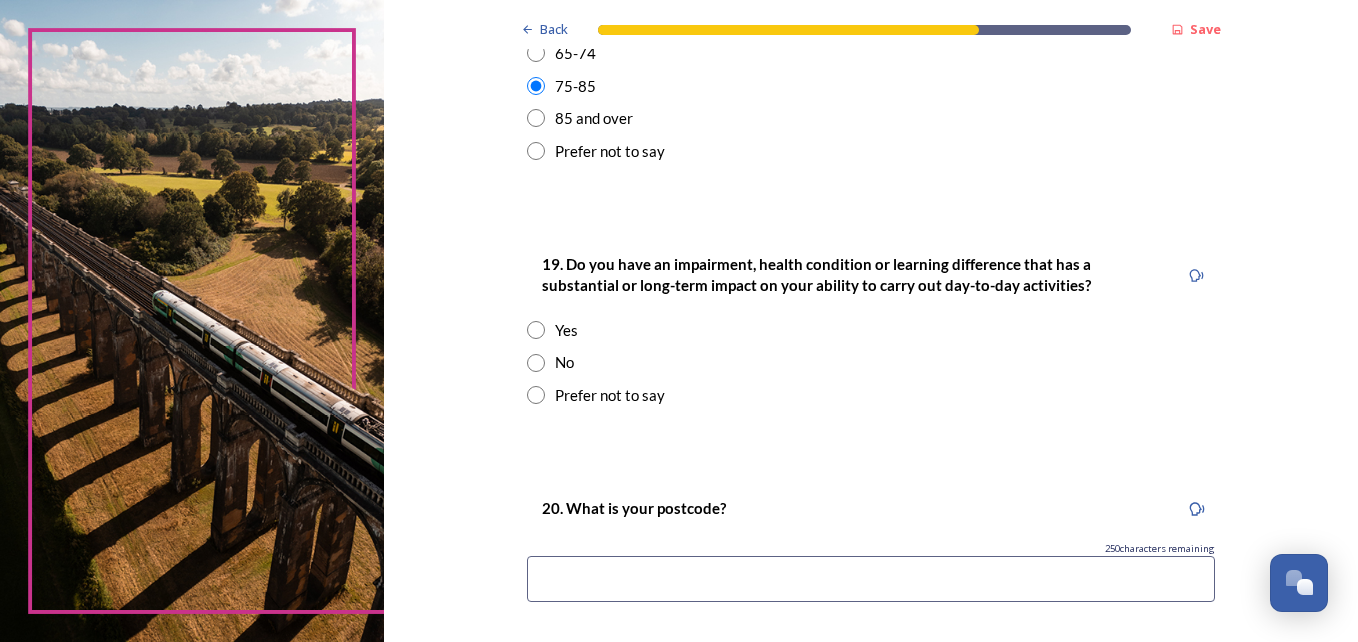 drag, startPoint x: 523, startPoint y: 360, endPoint x: 640, endPoint y: 423, distance: 132.8834 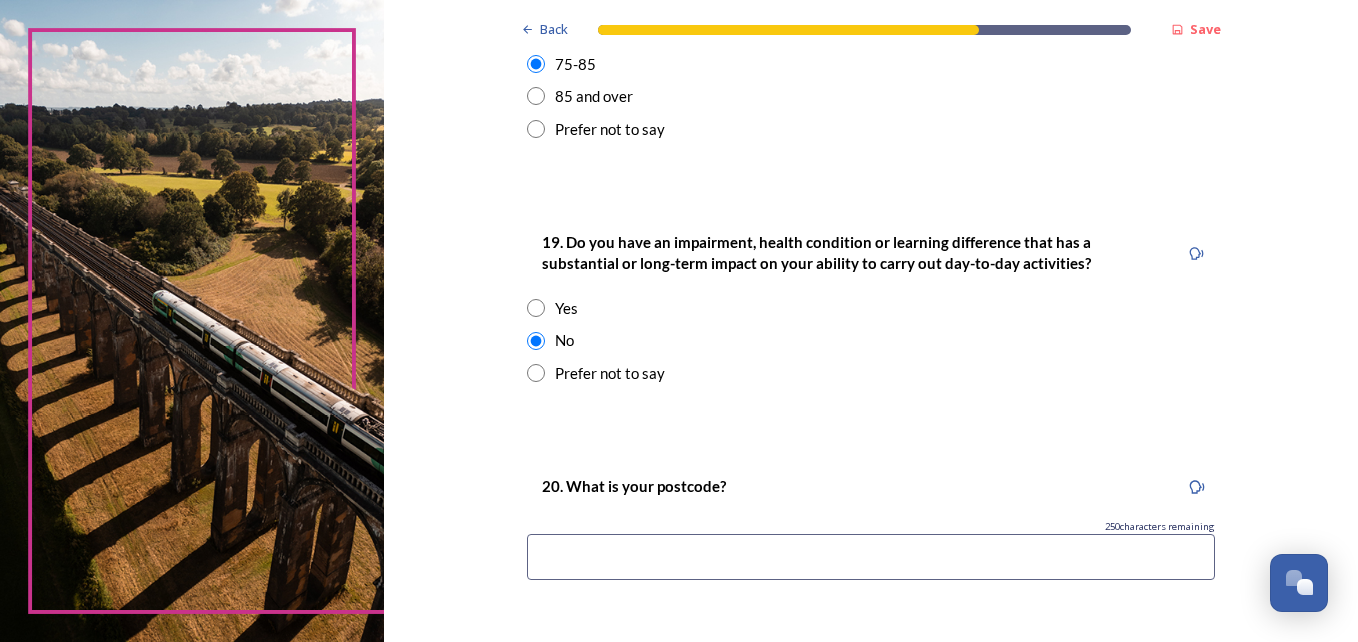 scroll, scrollTop: 920, scrollLeft: 0, axis: vertical 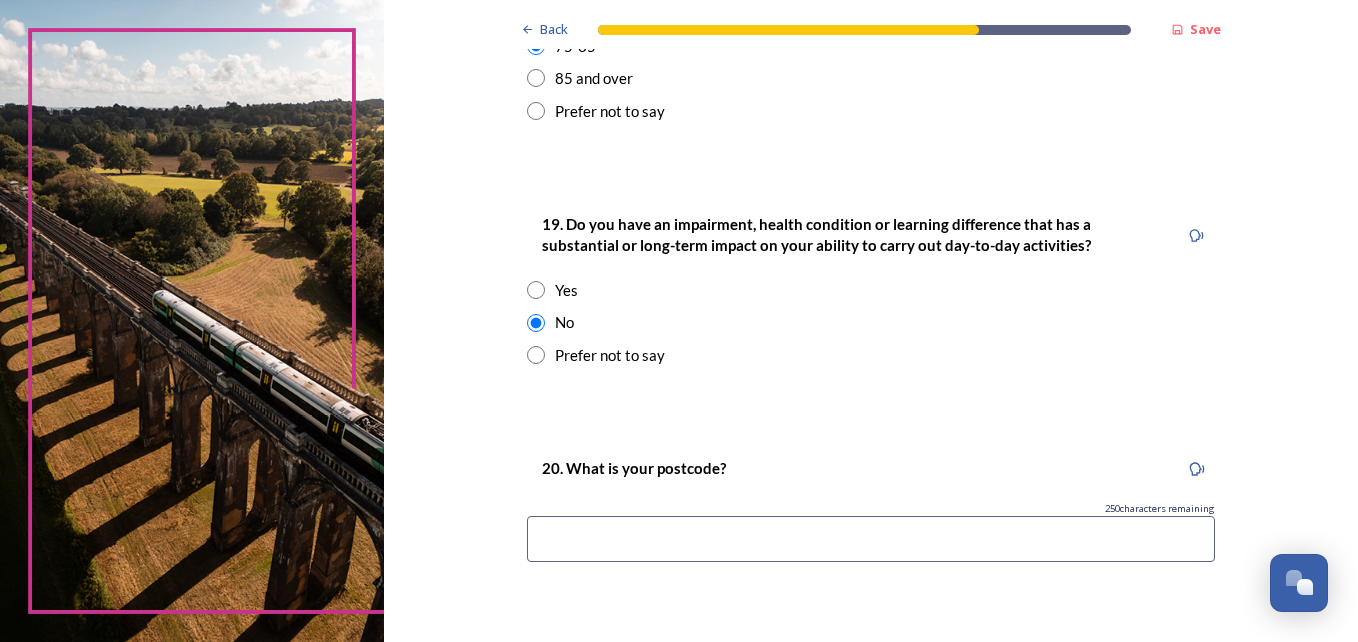 drag, startPoint x: 546, startPoint y: 527, endPoint x: 581, endPoint y: 548, distance: 40.81666 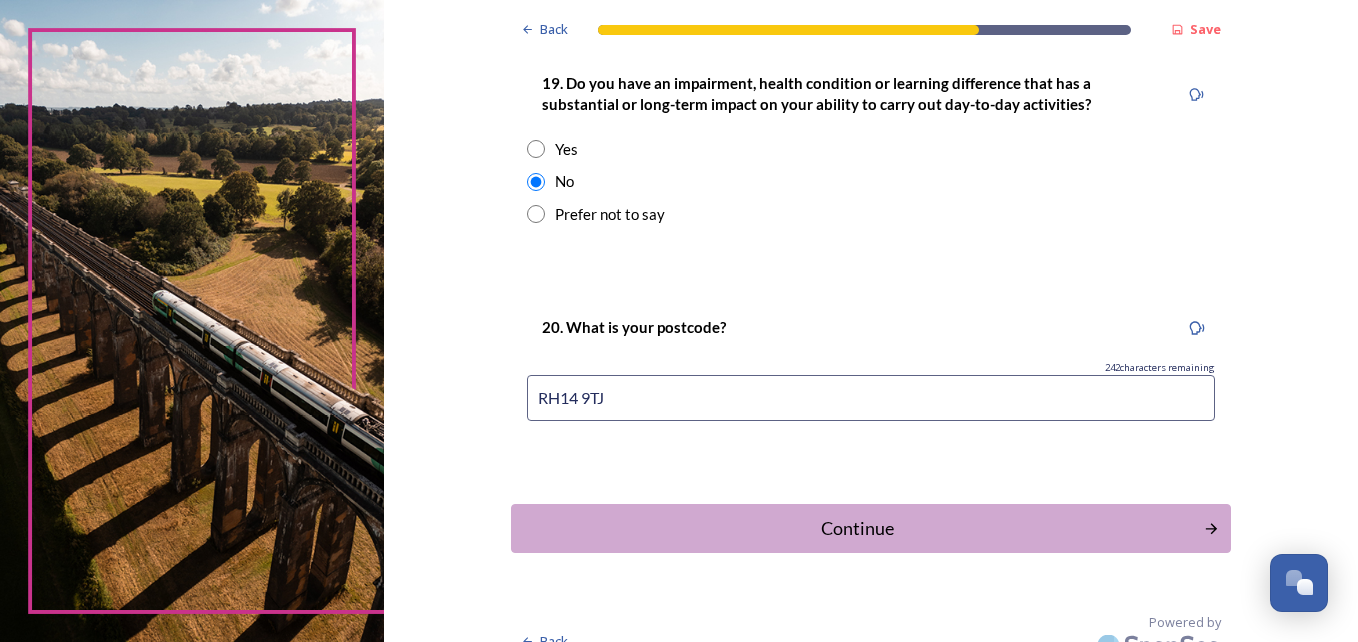 scroll, scrollTop: 1088, scrollLeft: 0, axis: vertical 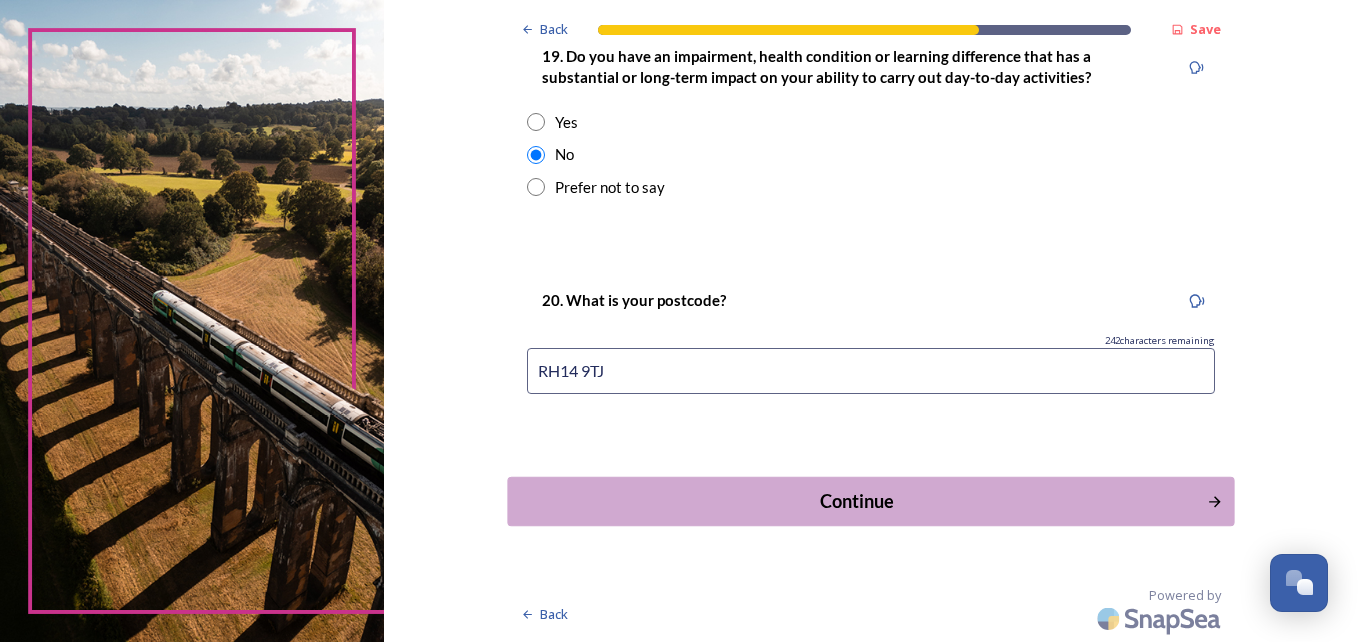 type on "RH14 9TJ" 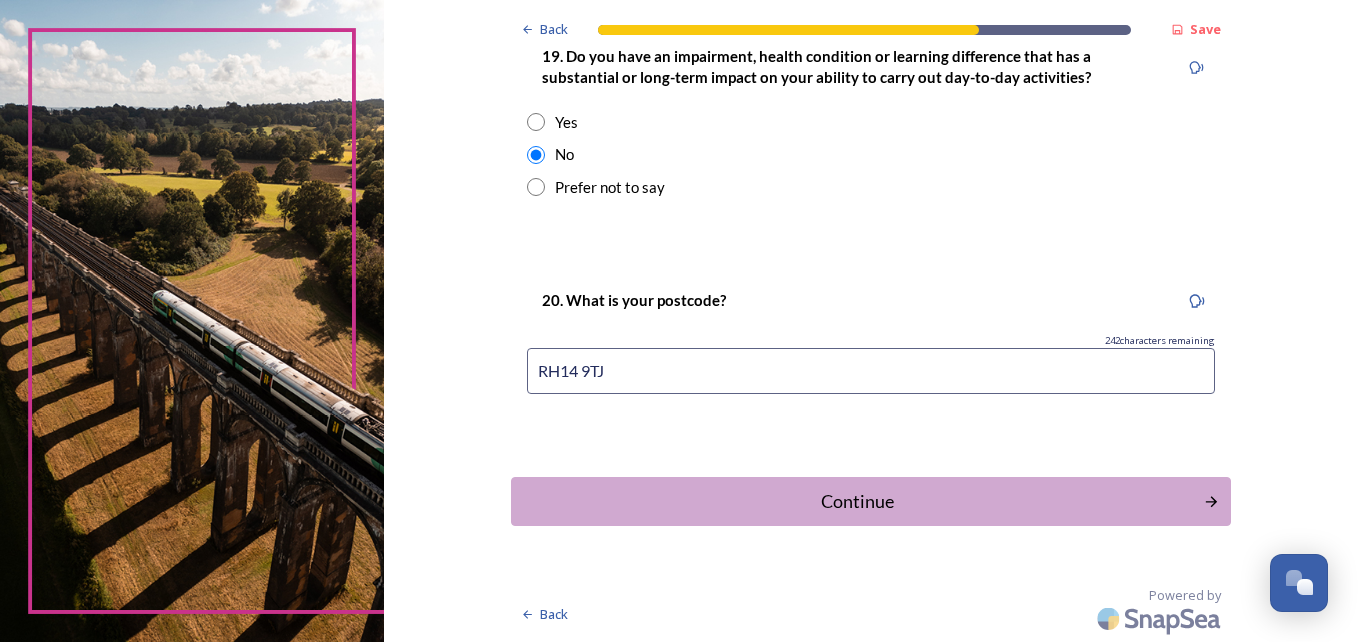 scroll, scrollTop: 0, scrollLeft: 0, axis: both 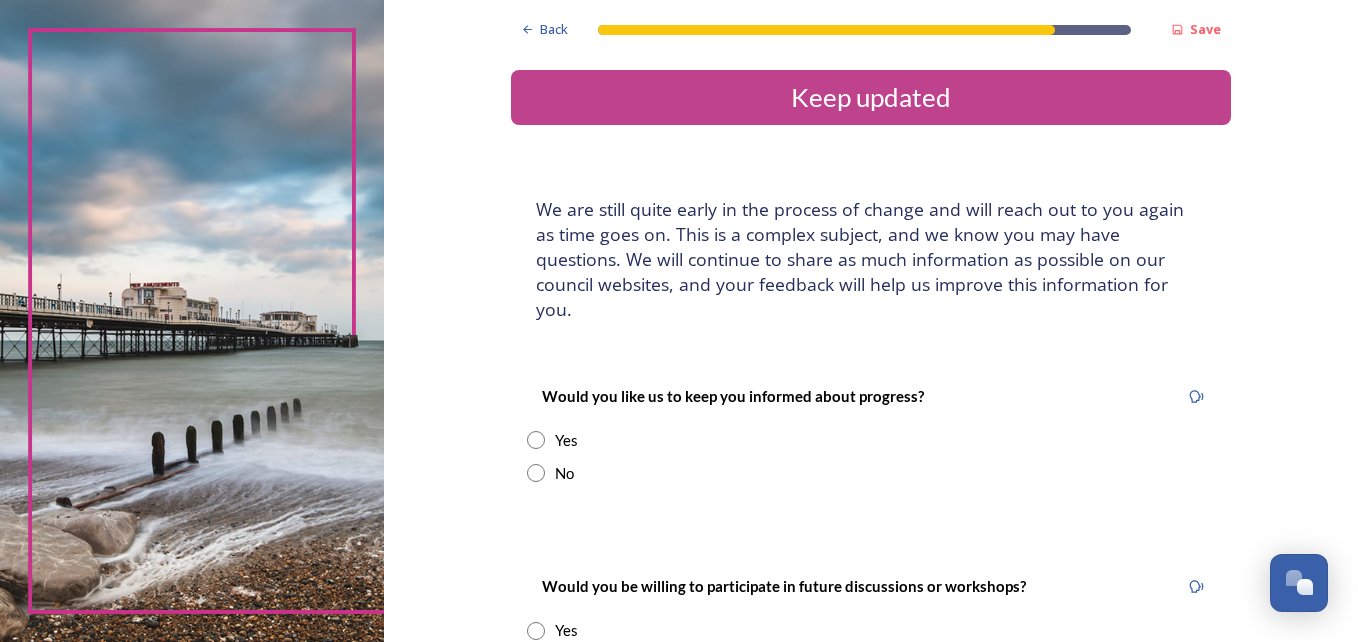 click at bounding box center (536, 440) 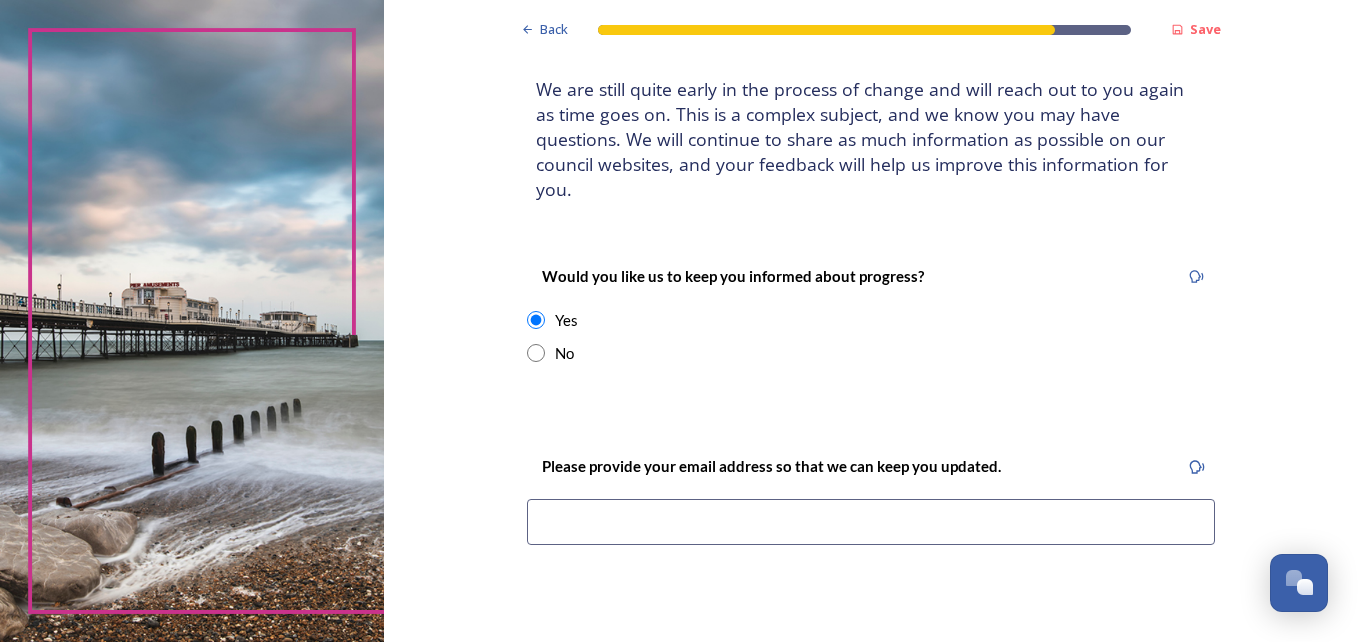 scroll, scrollTop: 160, scrollLeft: 0, axis: vertical 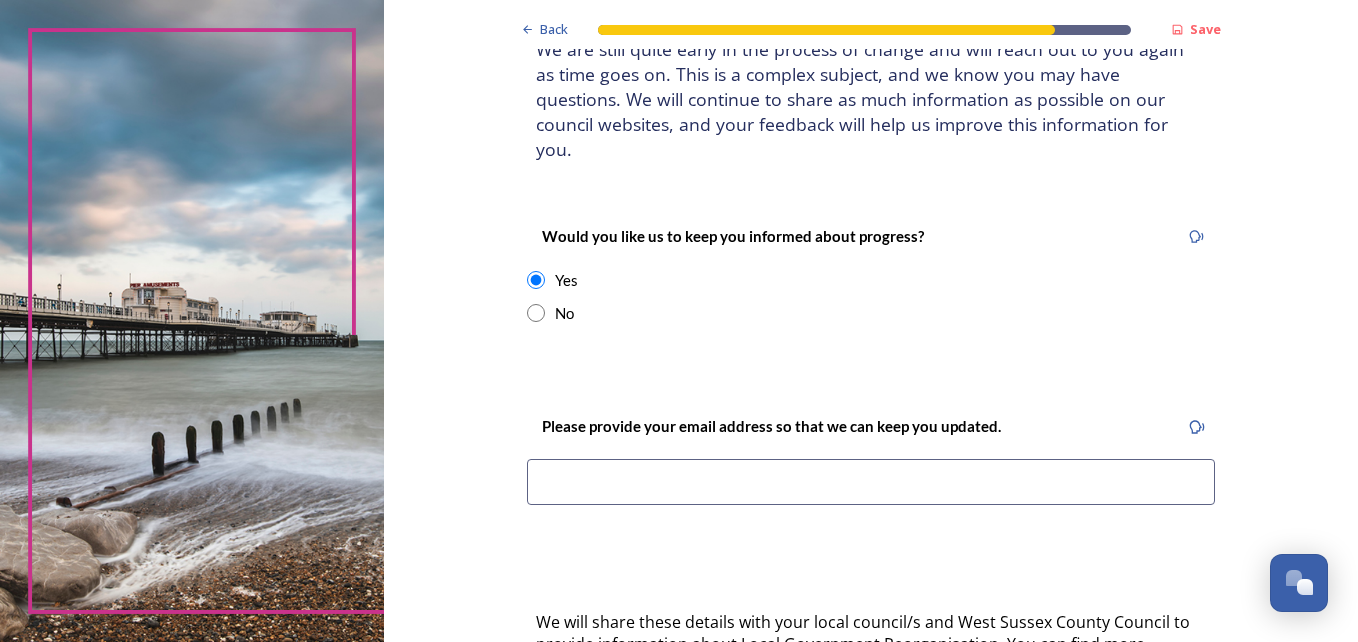 click at bounding box center [871, 482] 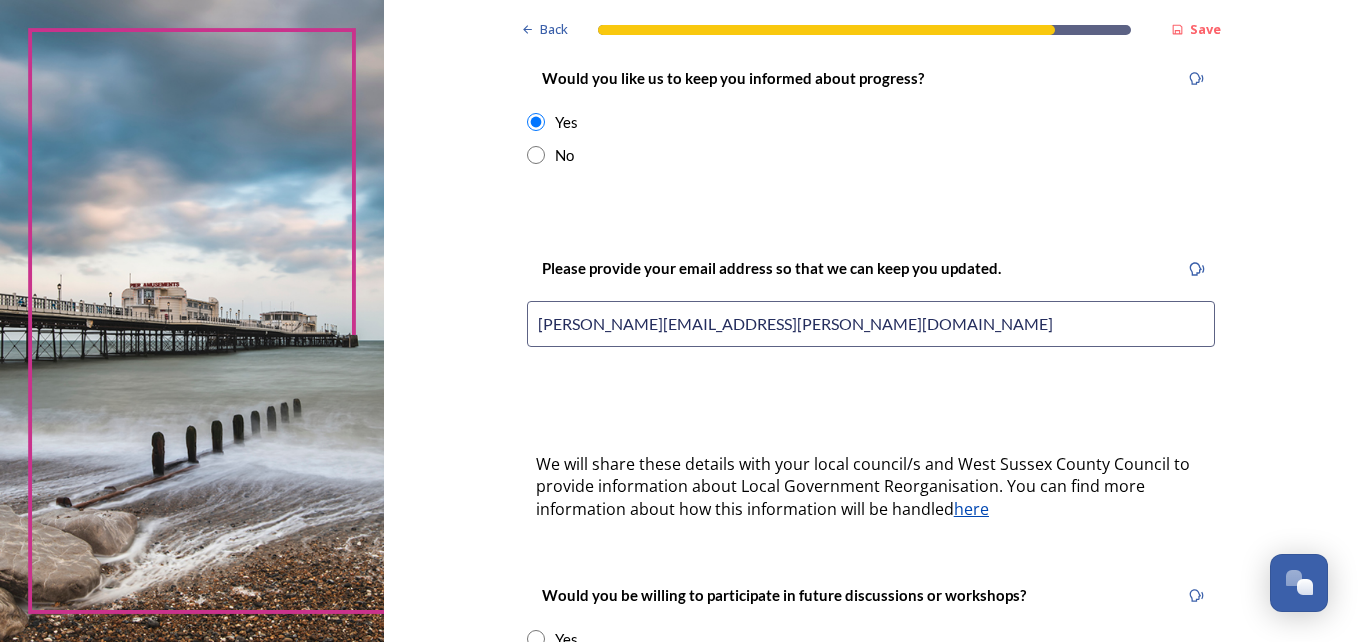 scroll, scrollTop: 320, scrollLeft: 0, axis: vertical 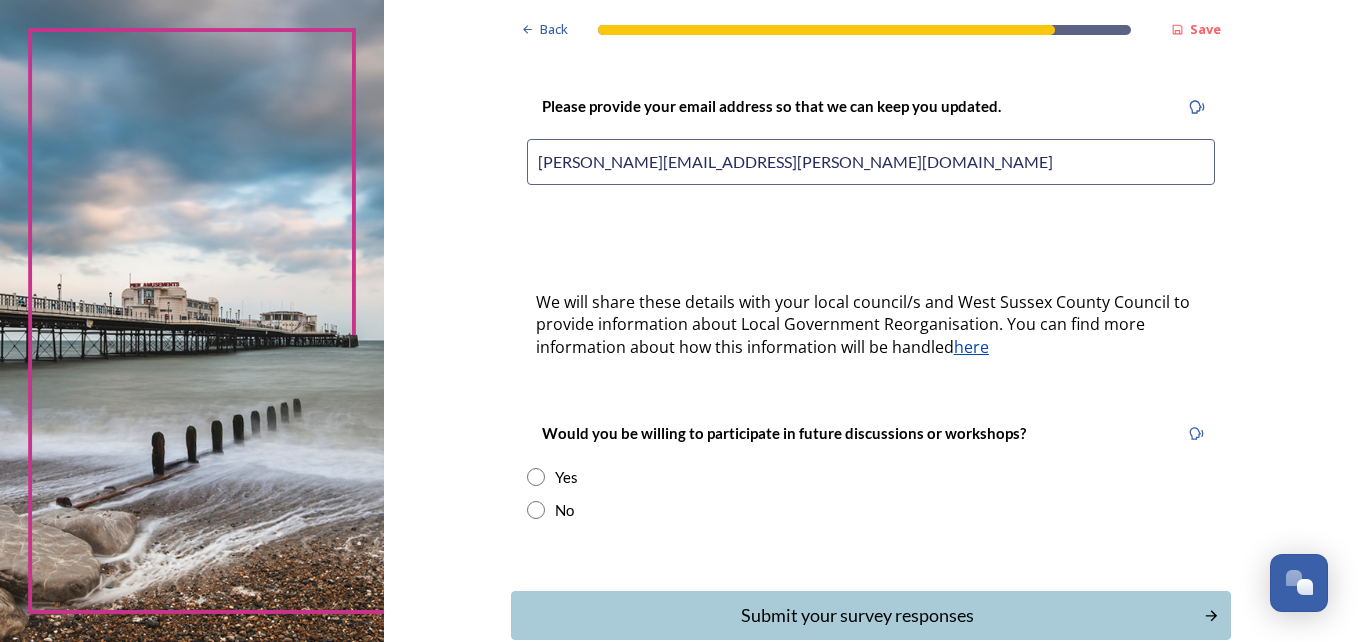 drag, startPoint x: 527, startPoint y: 485, endPoint x: 638, endPoint y: 521, distance: 116.6919 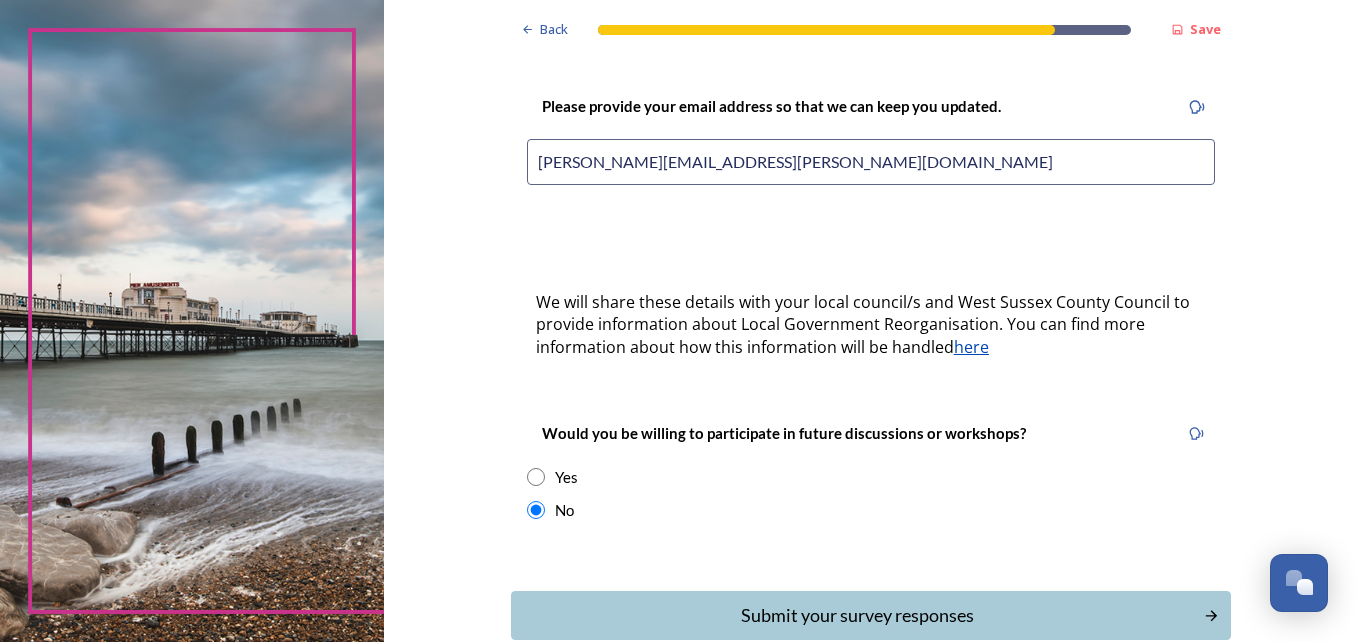click on "Submit your survey responses" at bounding box center (857, 615) 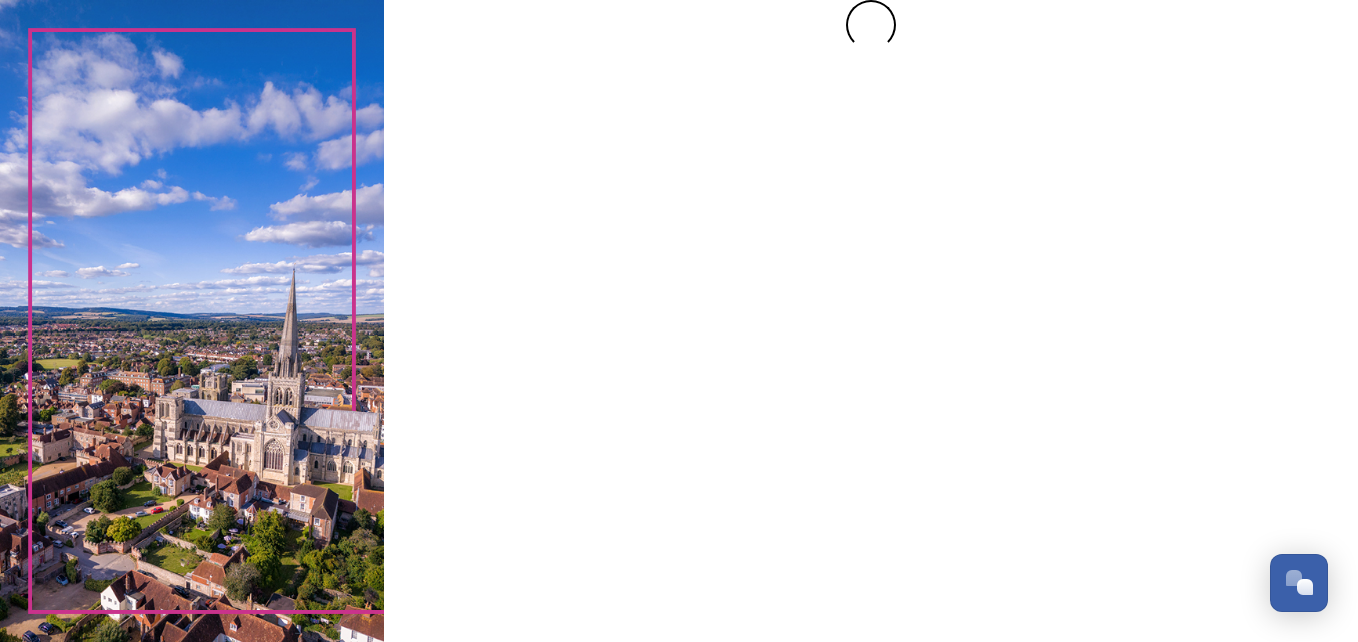 scroll, scrollTop: 0, scrollLeft: 0, axis: both 